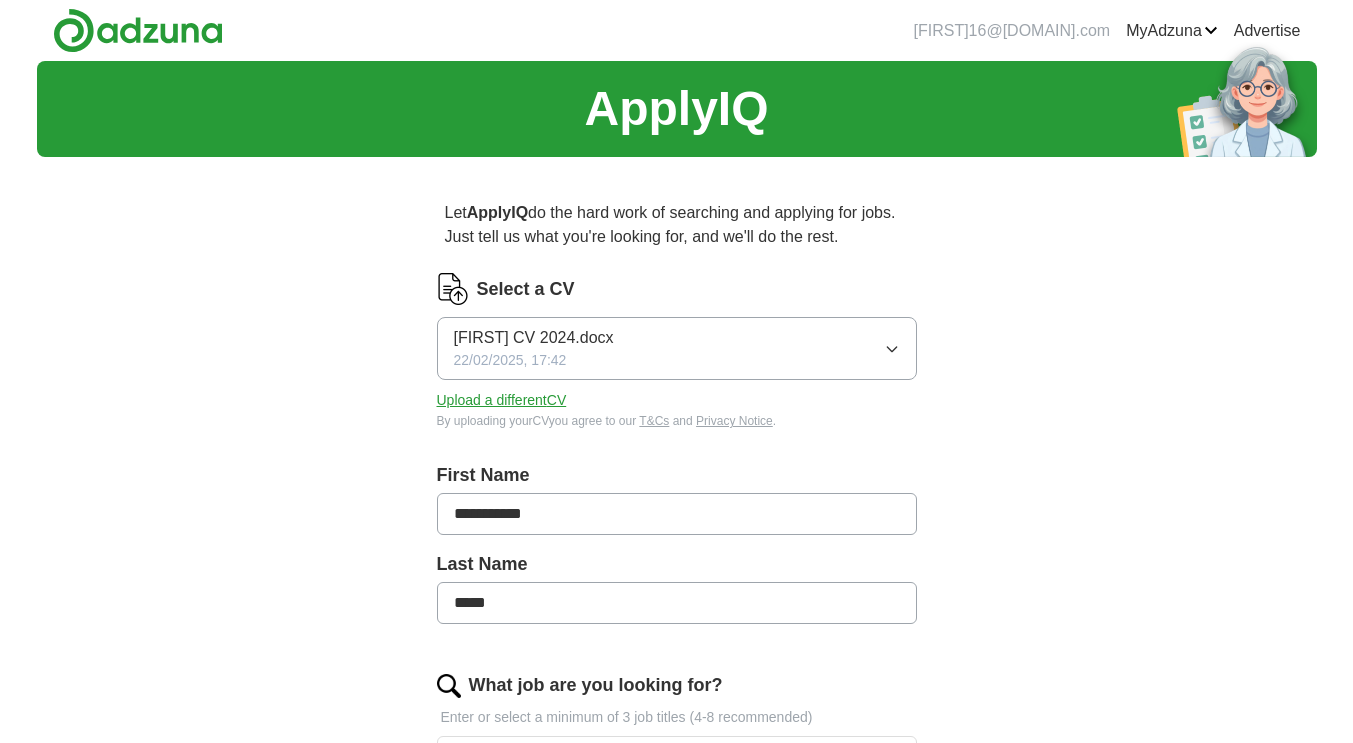 scroll, scrollTop: 0, scrollLeft: 0, axis: both 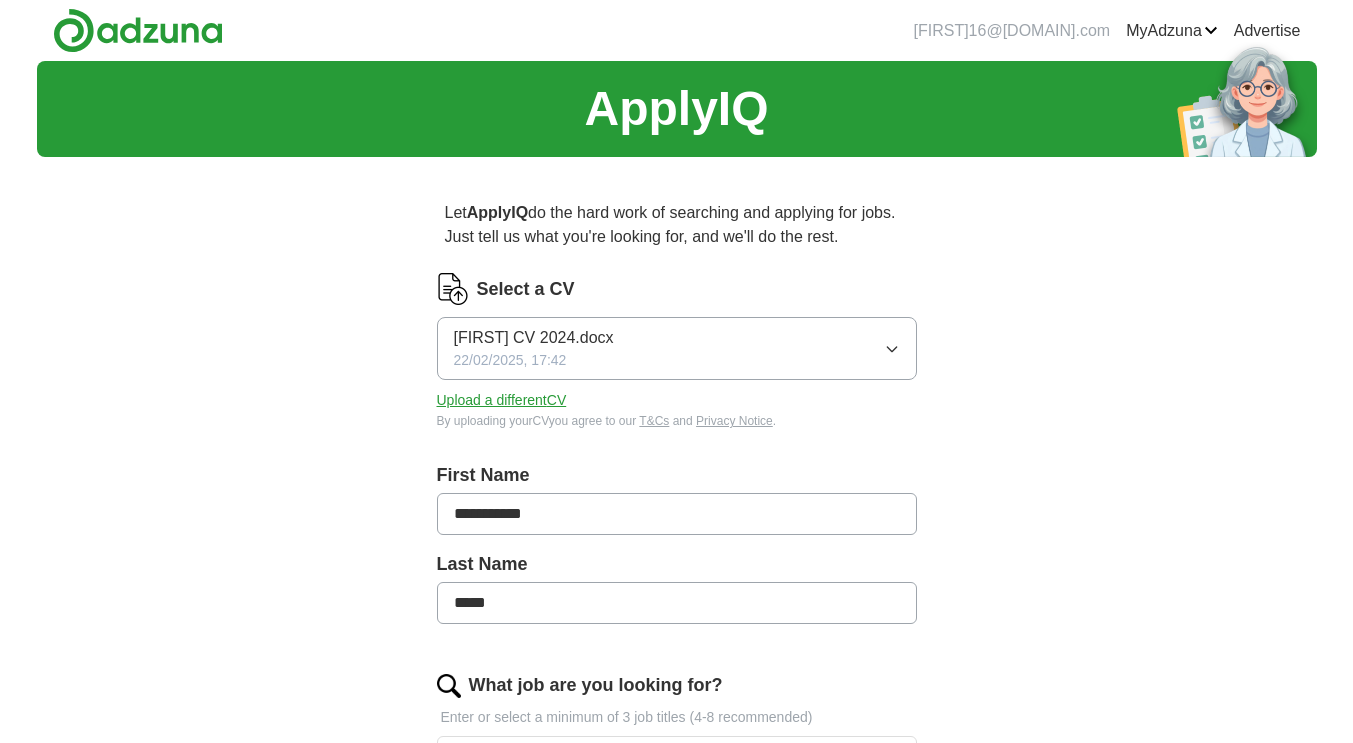 click on "**********" at bounding box center (677, 743) 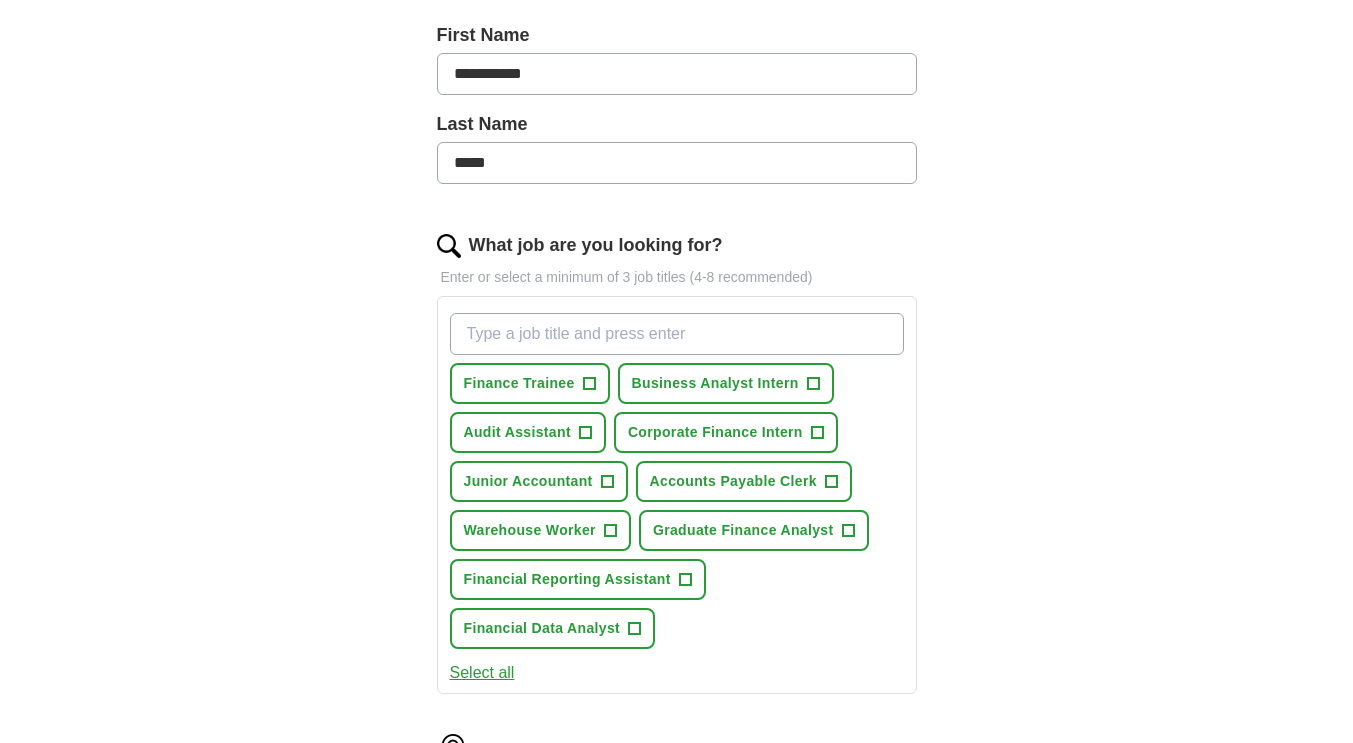 scroll, scrollTop: 449, scrollLeft: 0, axis: vertical 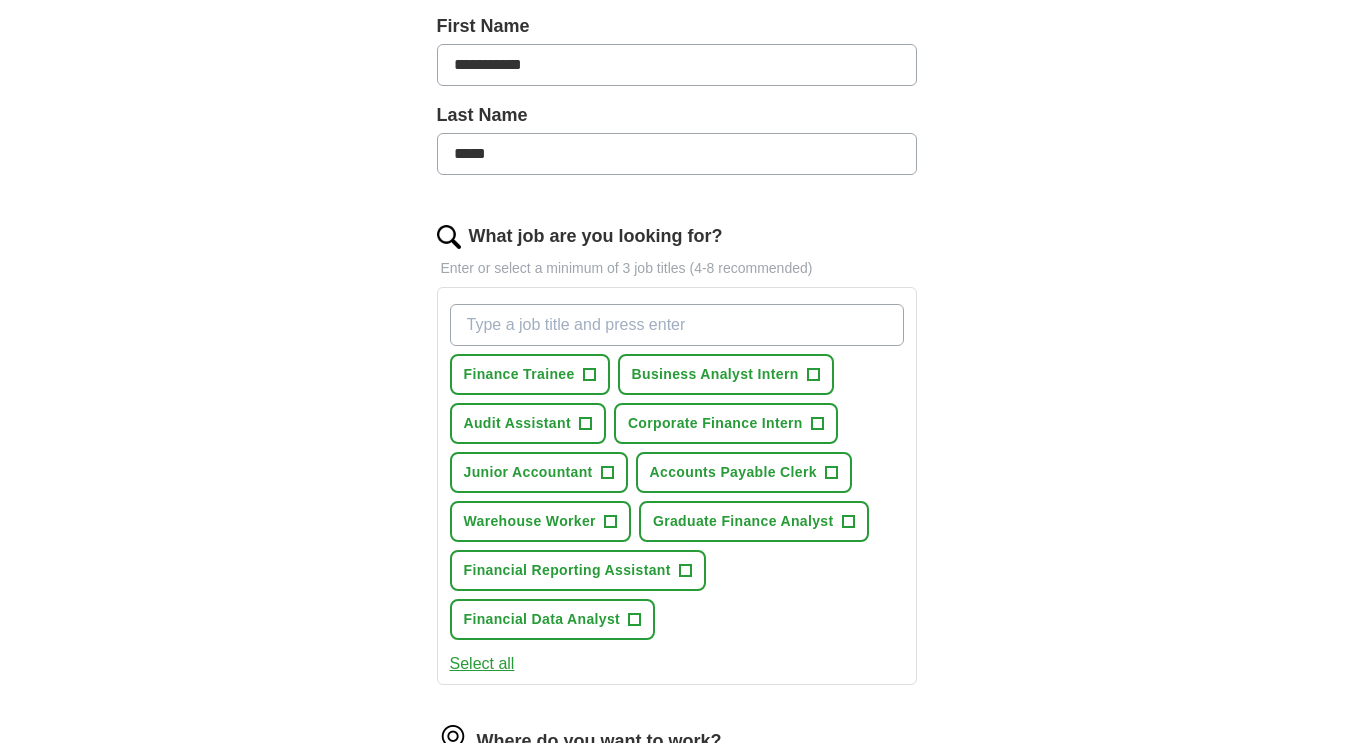 click on "What job are you looking for?" at bounding box center (677, 325) 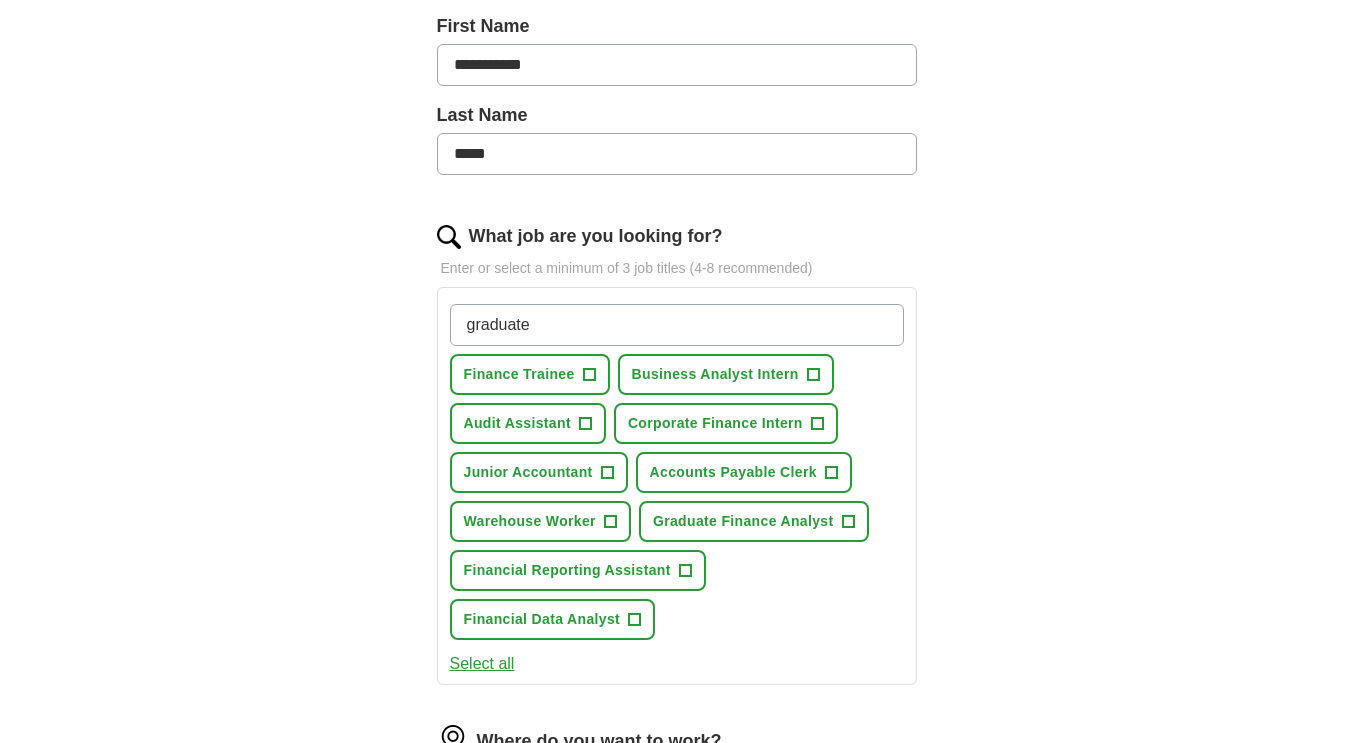 drag, startPoint x: 760, startPoint y: 325, endPoint x: 453, endPoint y: 321, distance: 307.02606 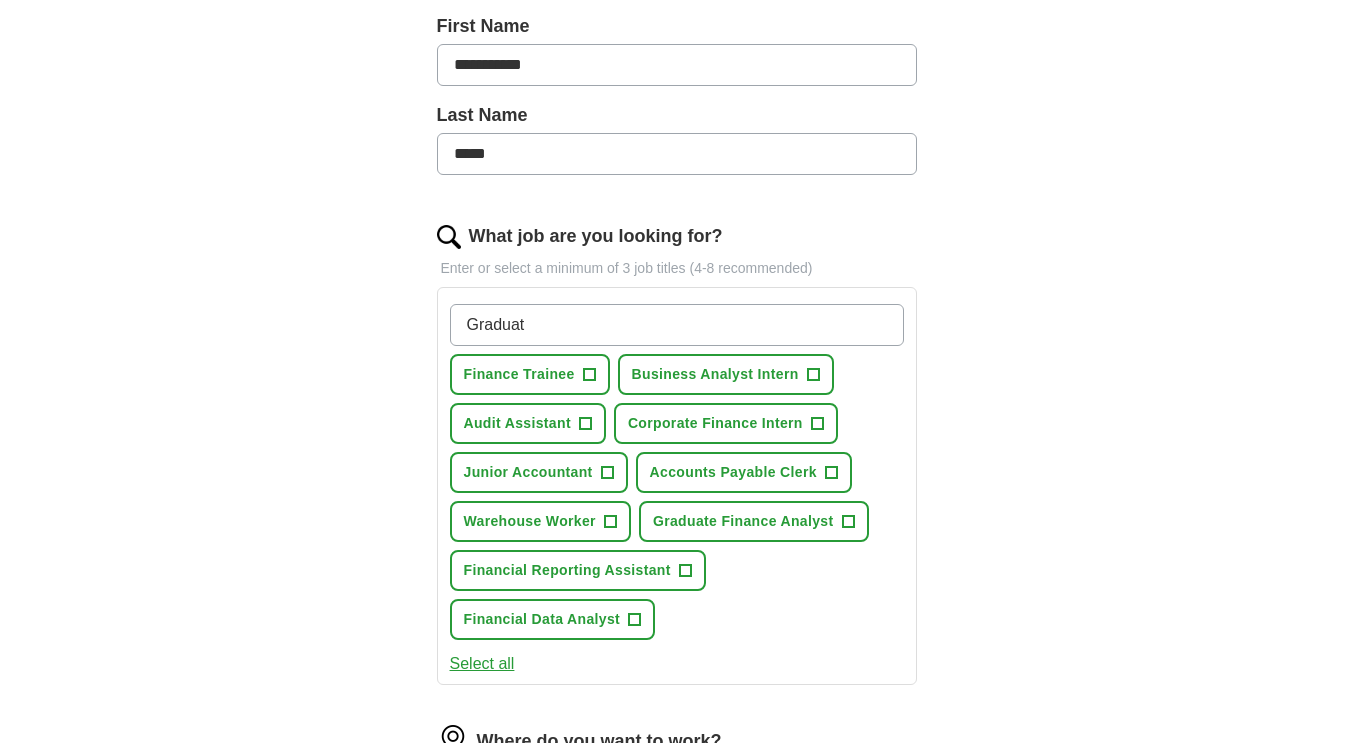 type on "Graduate" 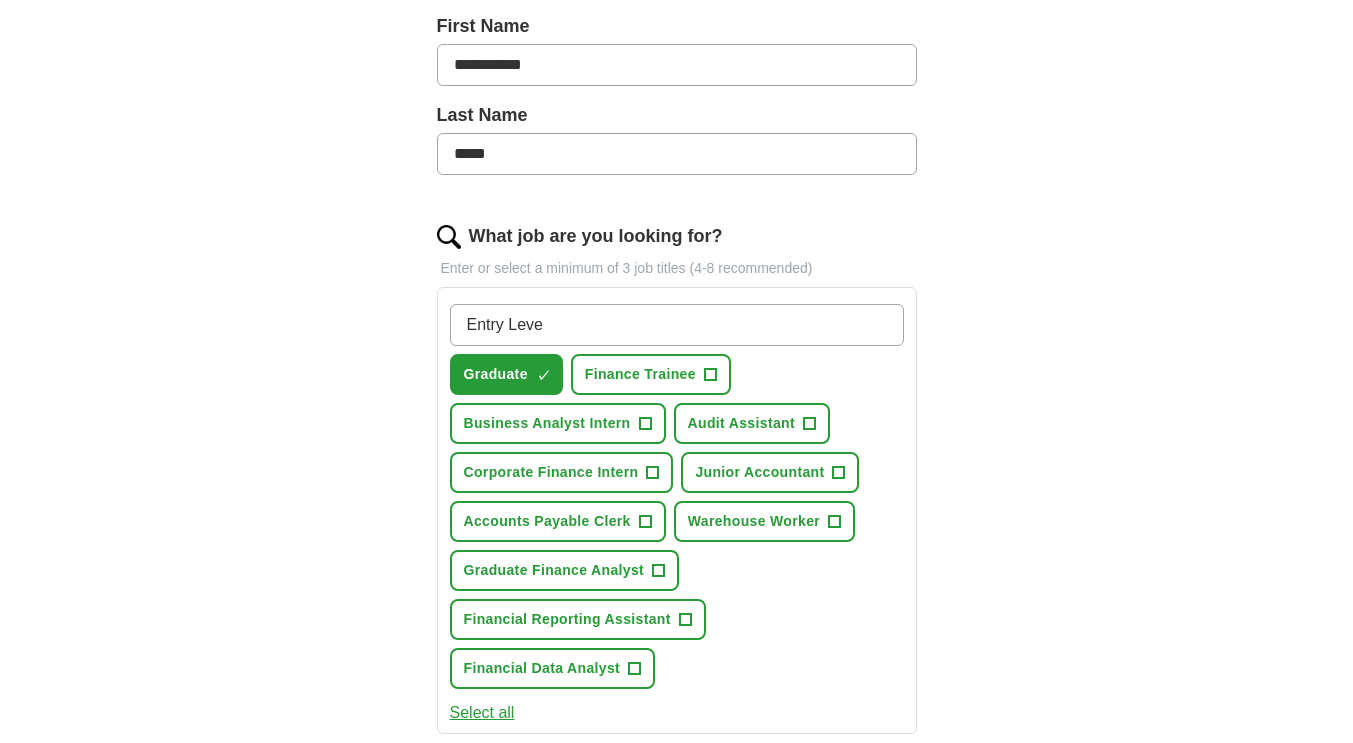 type on "Entry Level" 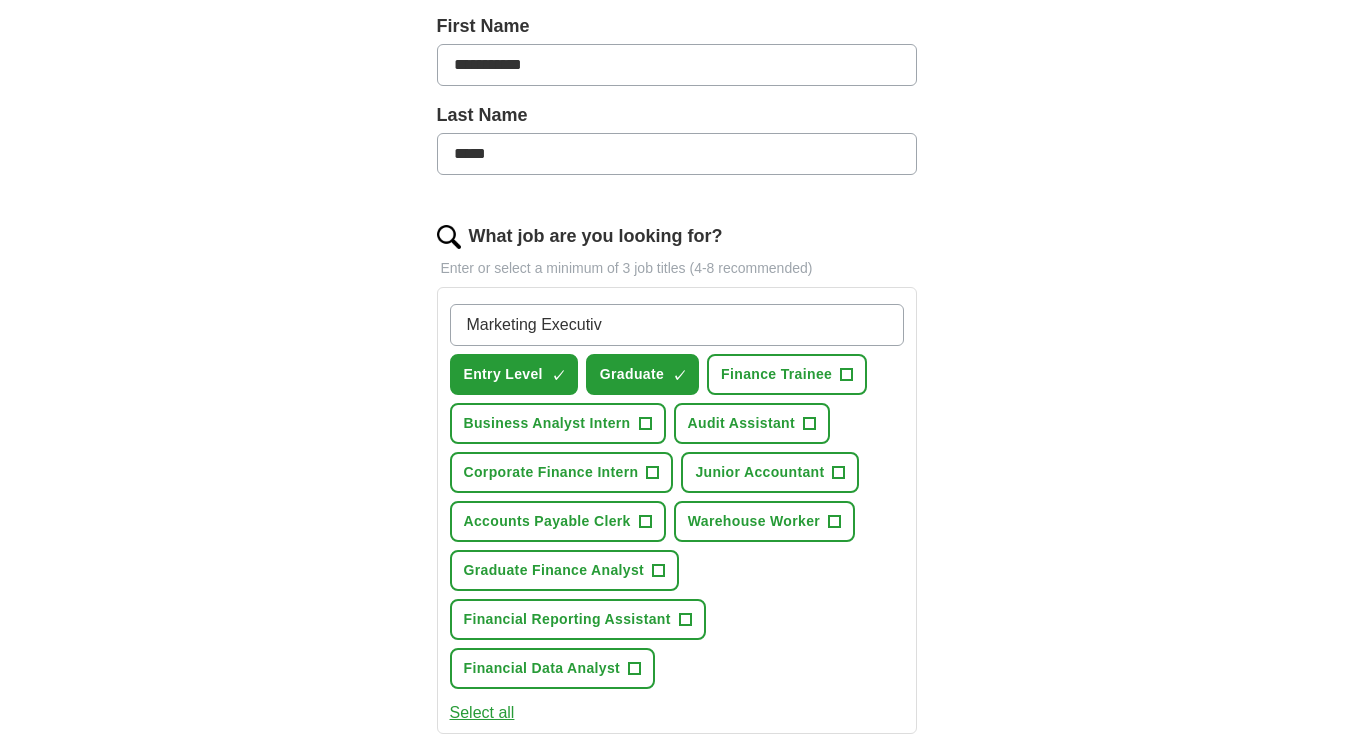 type on "Marketing Executive" 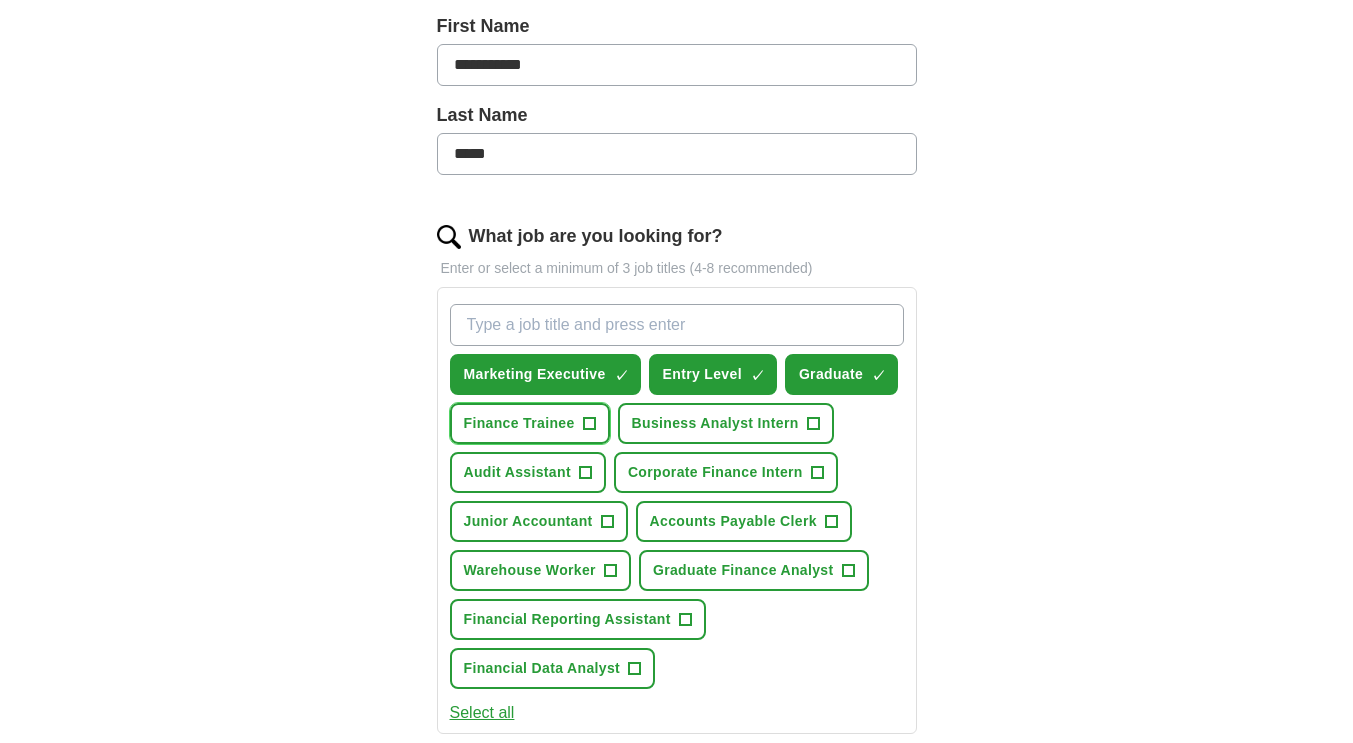 click on "Finance Trainee +" at bounding box center (530, 423) 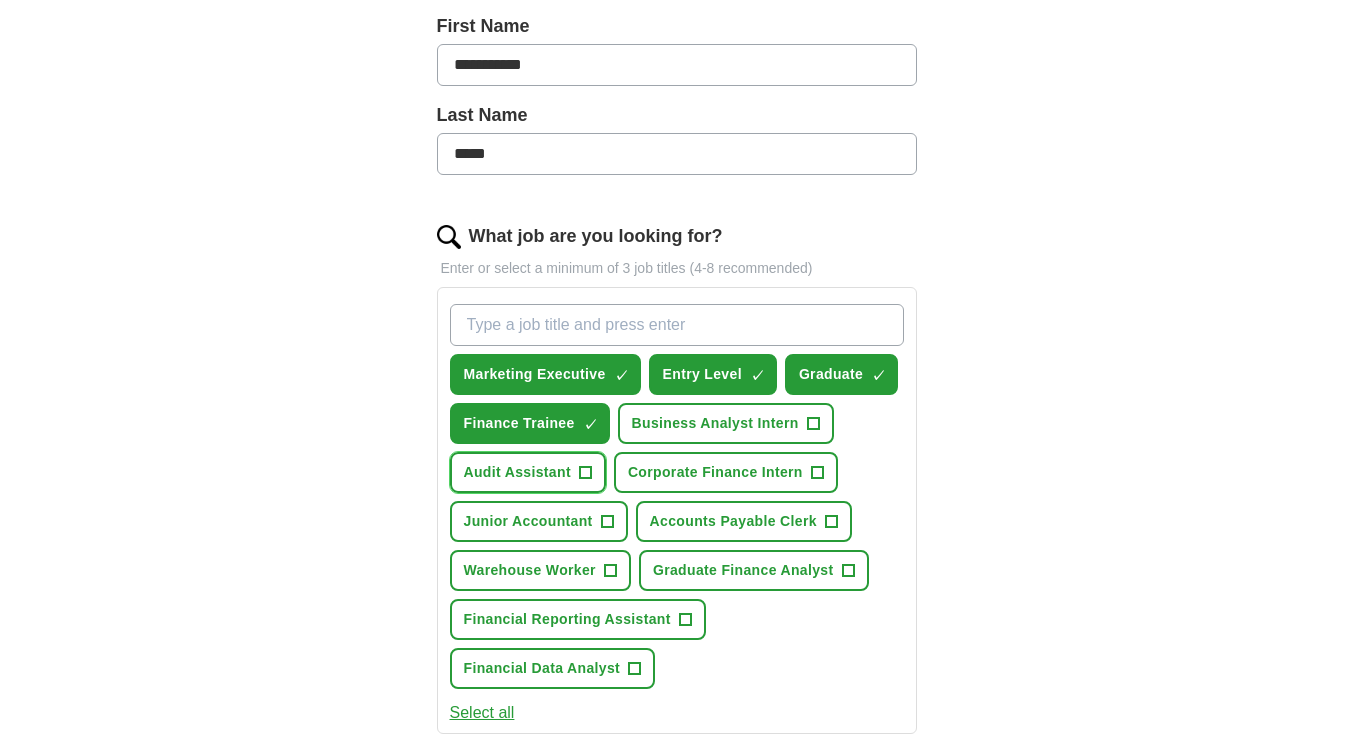 click on "+" at bounding box center [585, 473] 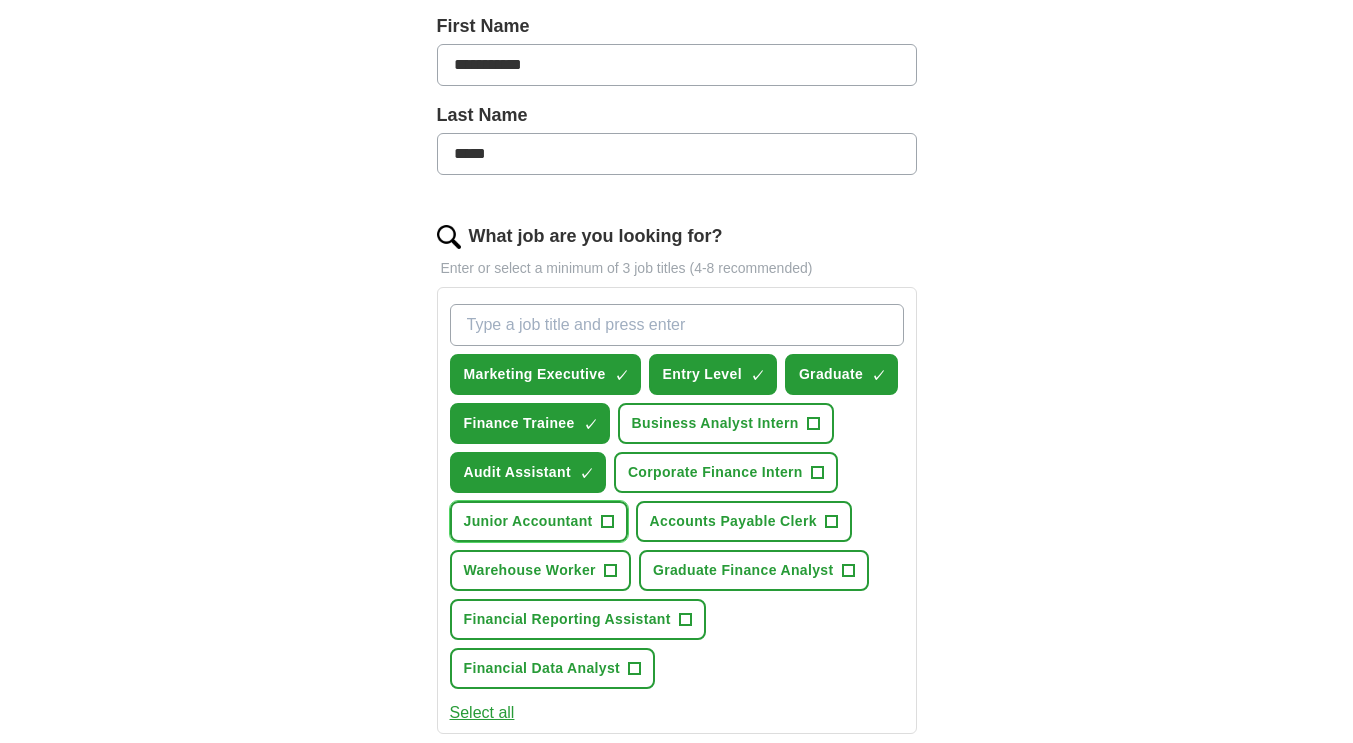 click on "+" at bounding box center [607, 522] 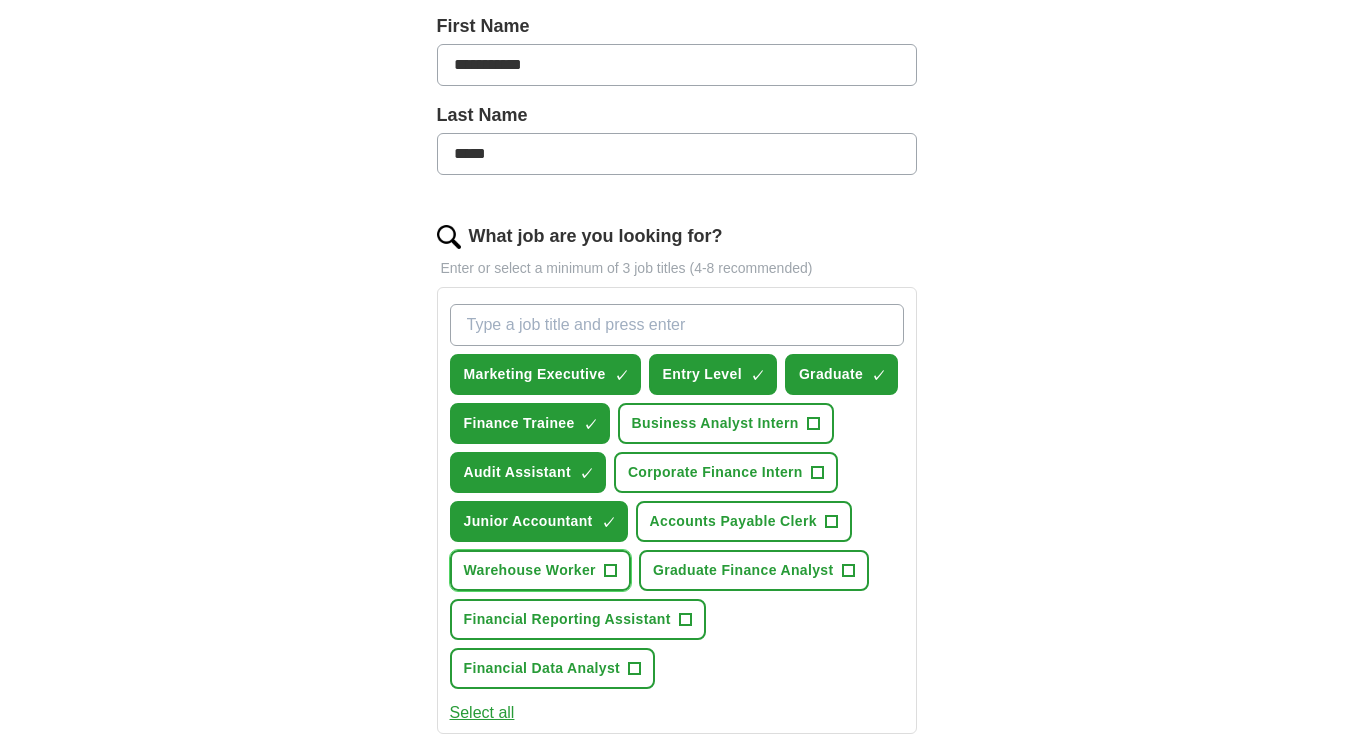 click on "+" at bounding box center (610, 571) 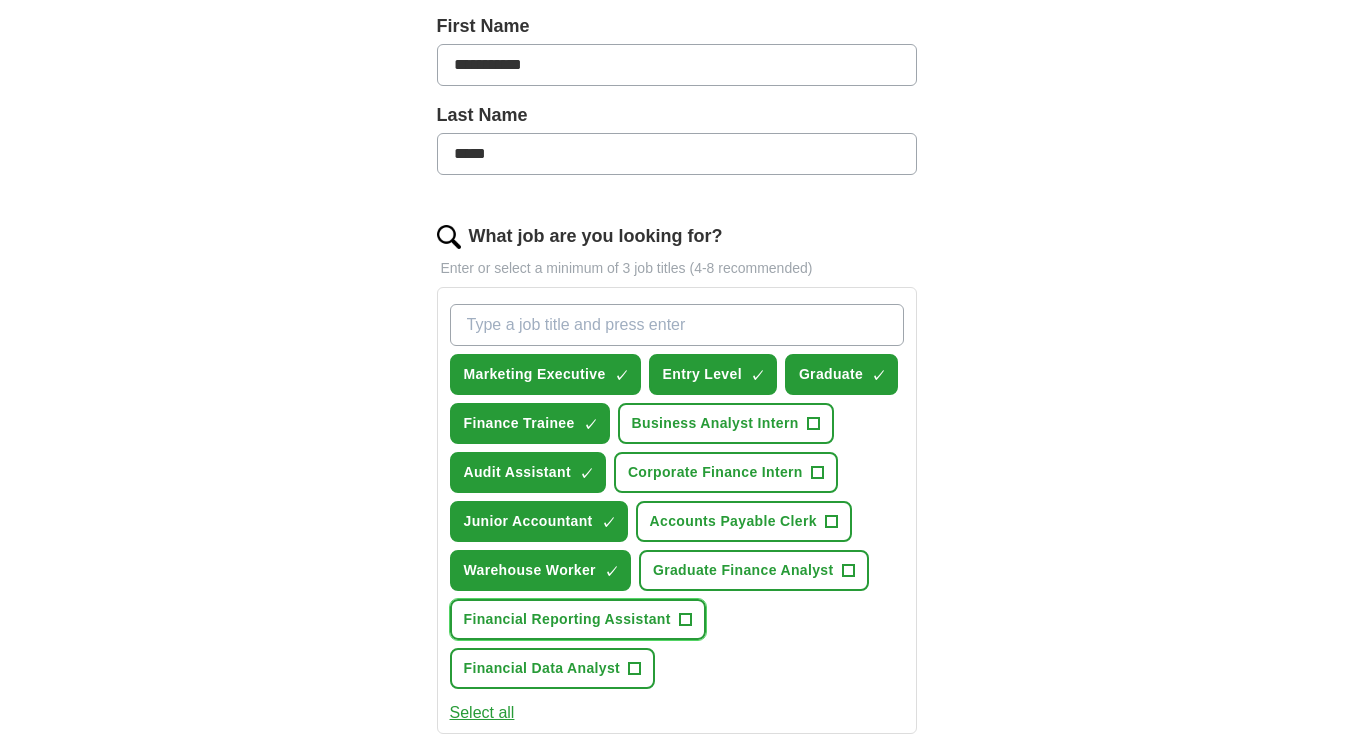 click on "Financial Reporting Assistant +" at bounding box center [578, 619] 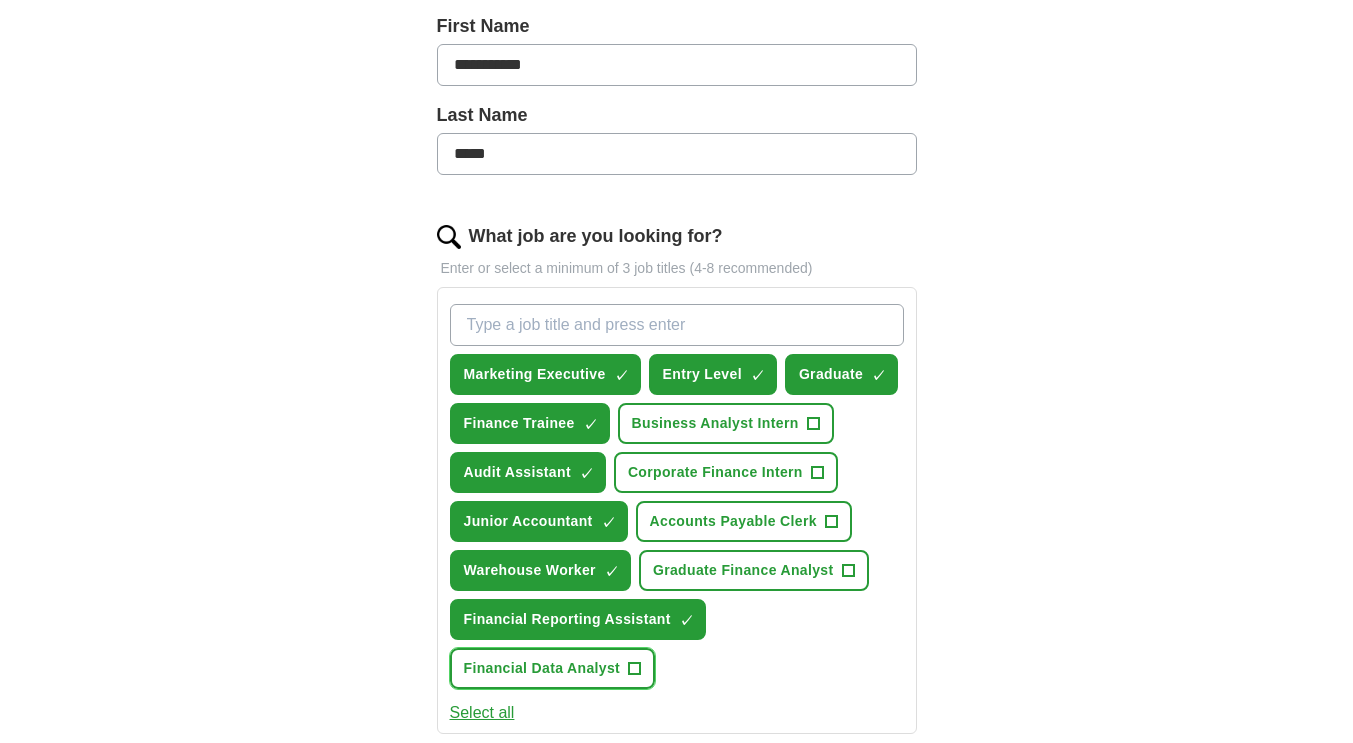 click on "+" at bounding box center (635, 669) 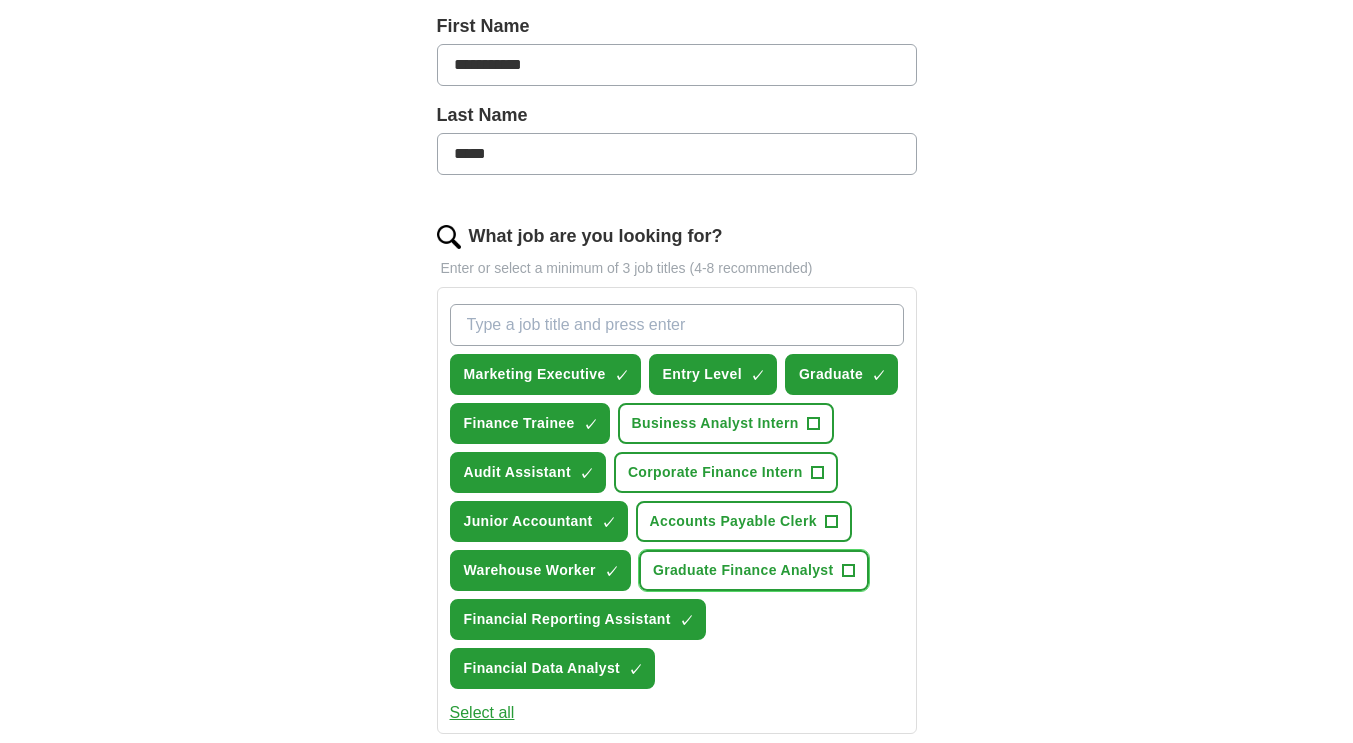 click on "+" at bounding box center (848, 571) 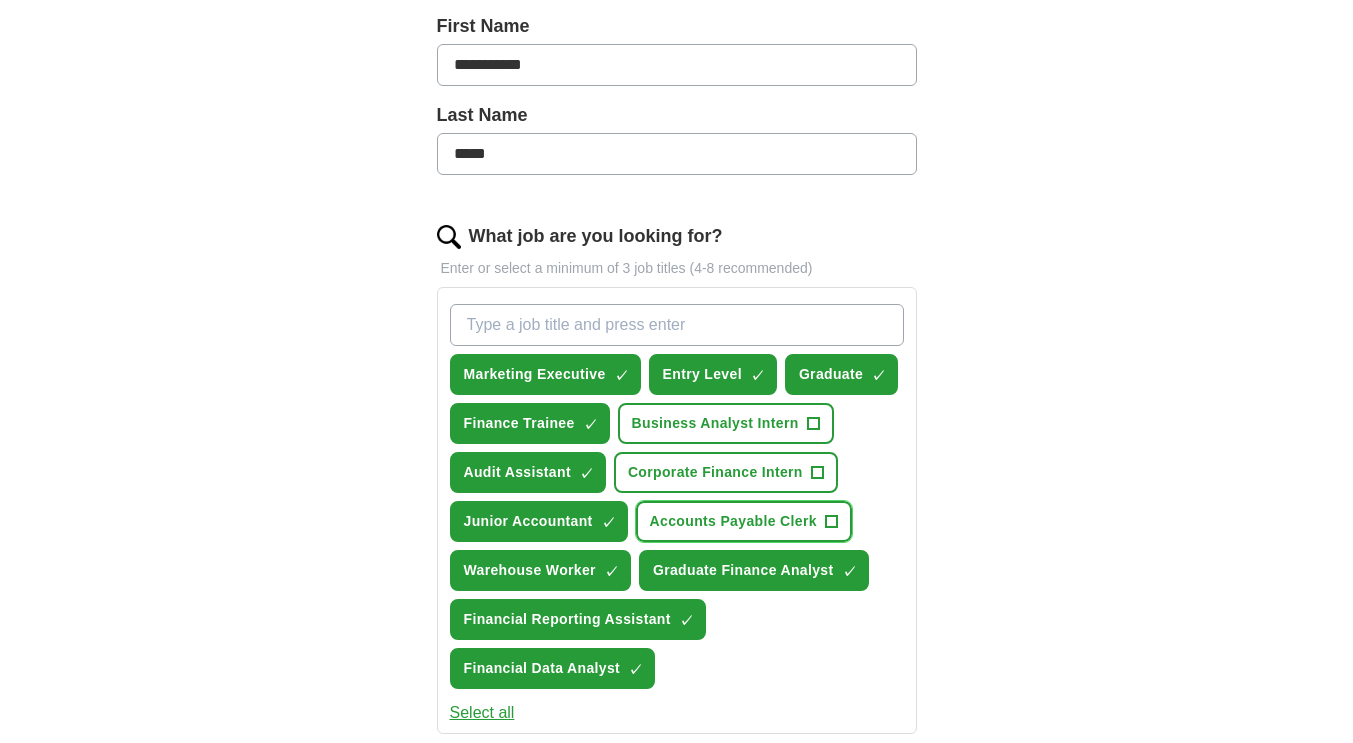 click on "+" at bounding box center [831, 522] 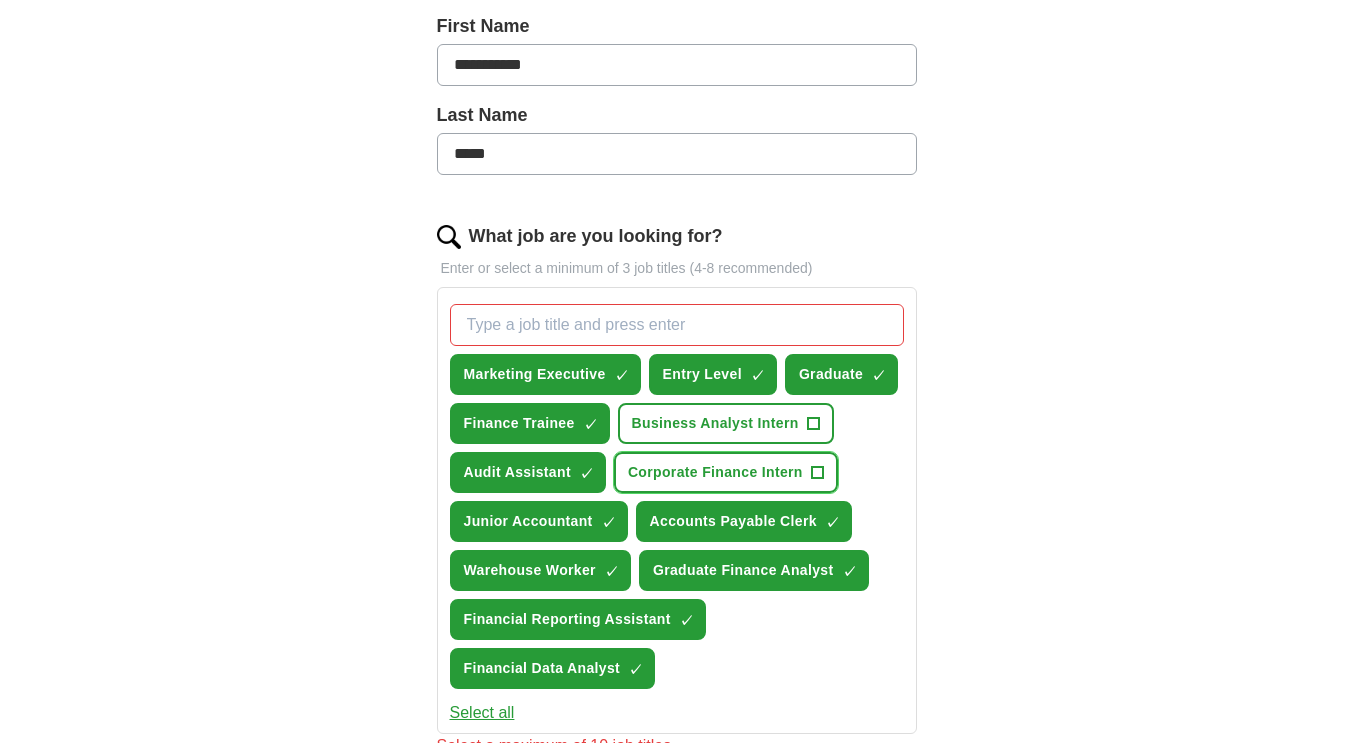 click on "+" at bounding box center (817, 473) 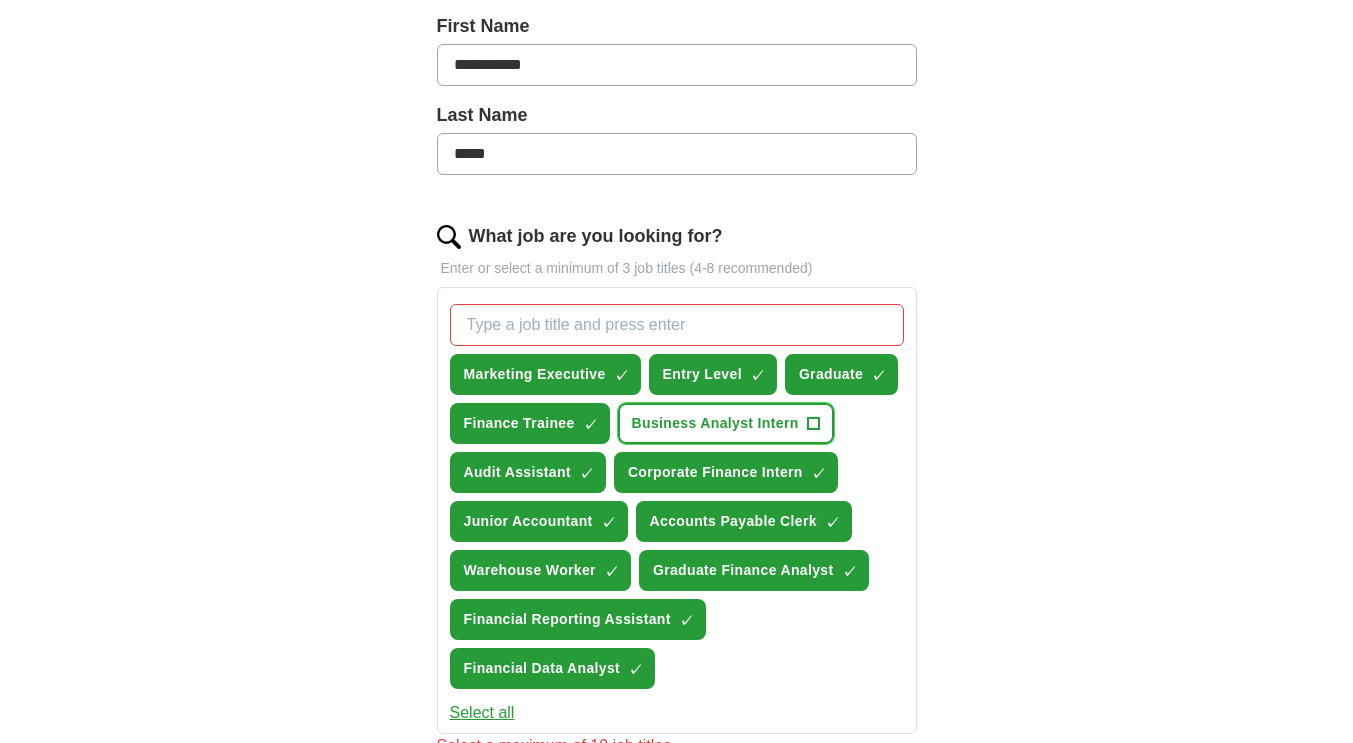 click on "+" at bounding box center (813, 424) 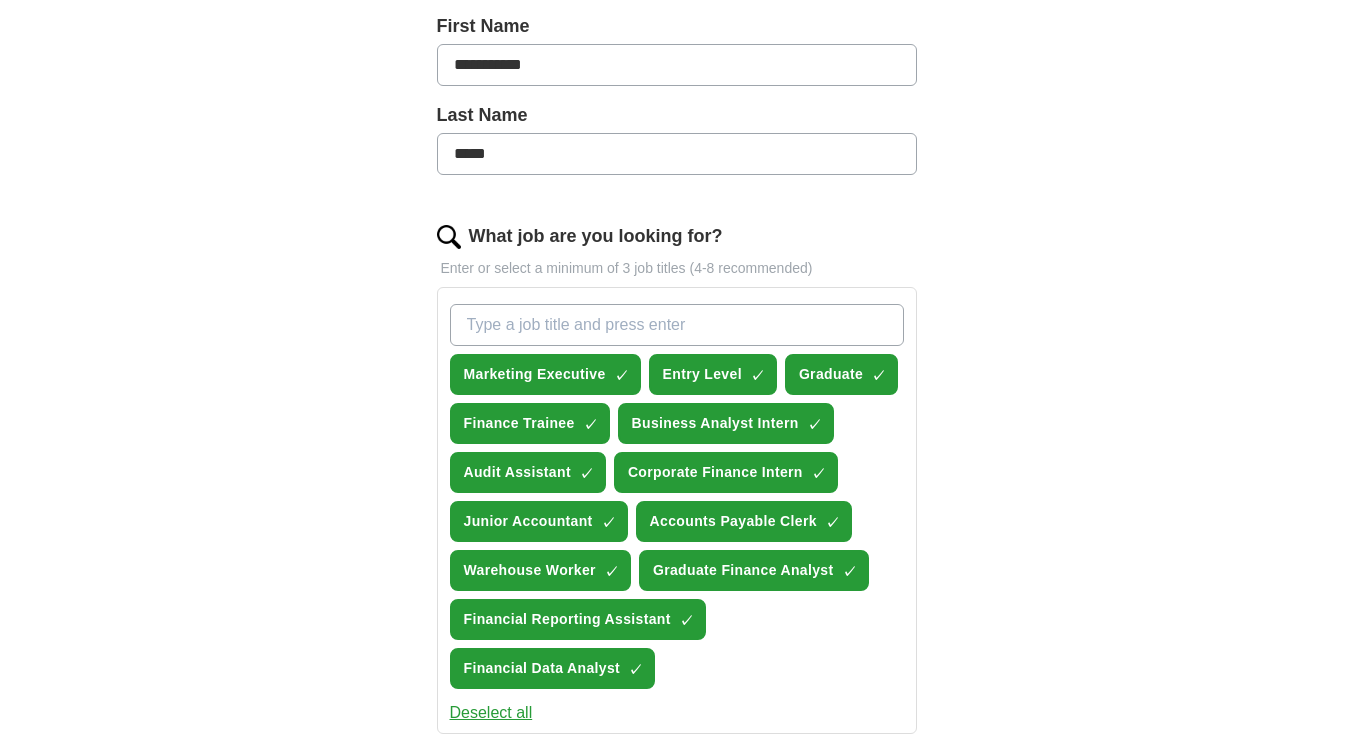 click on "What job are you looking for?" at bounding box center [677, 325] 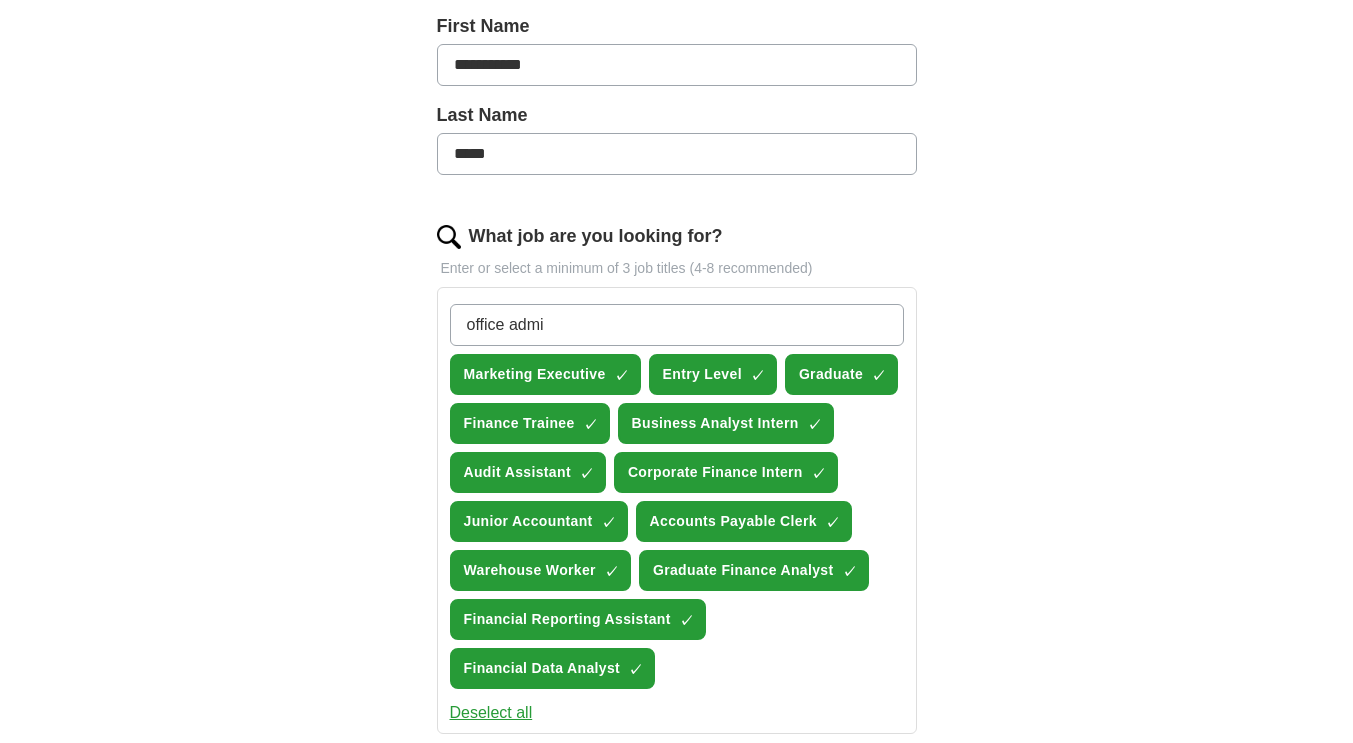 type on "office admin" 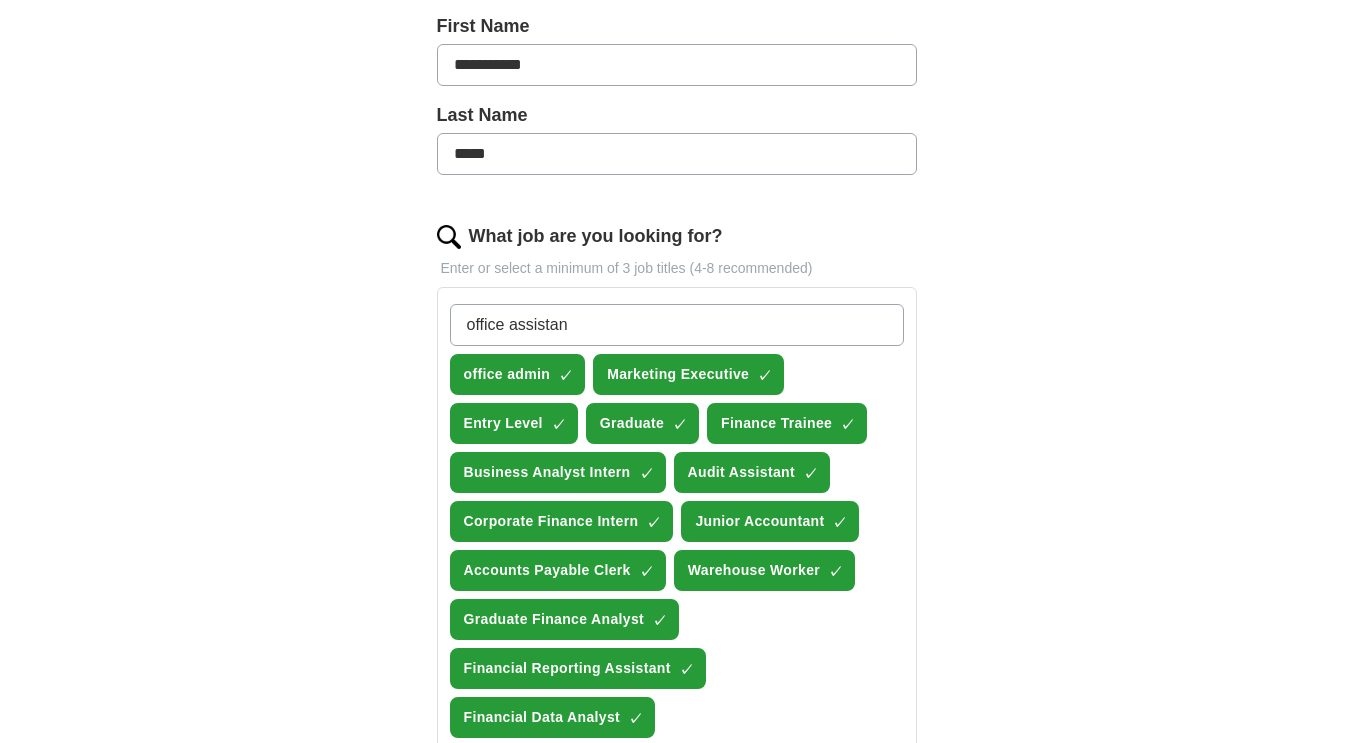 type on "office assistant" 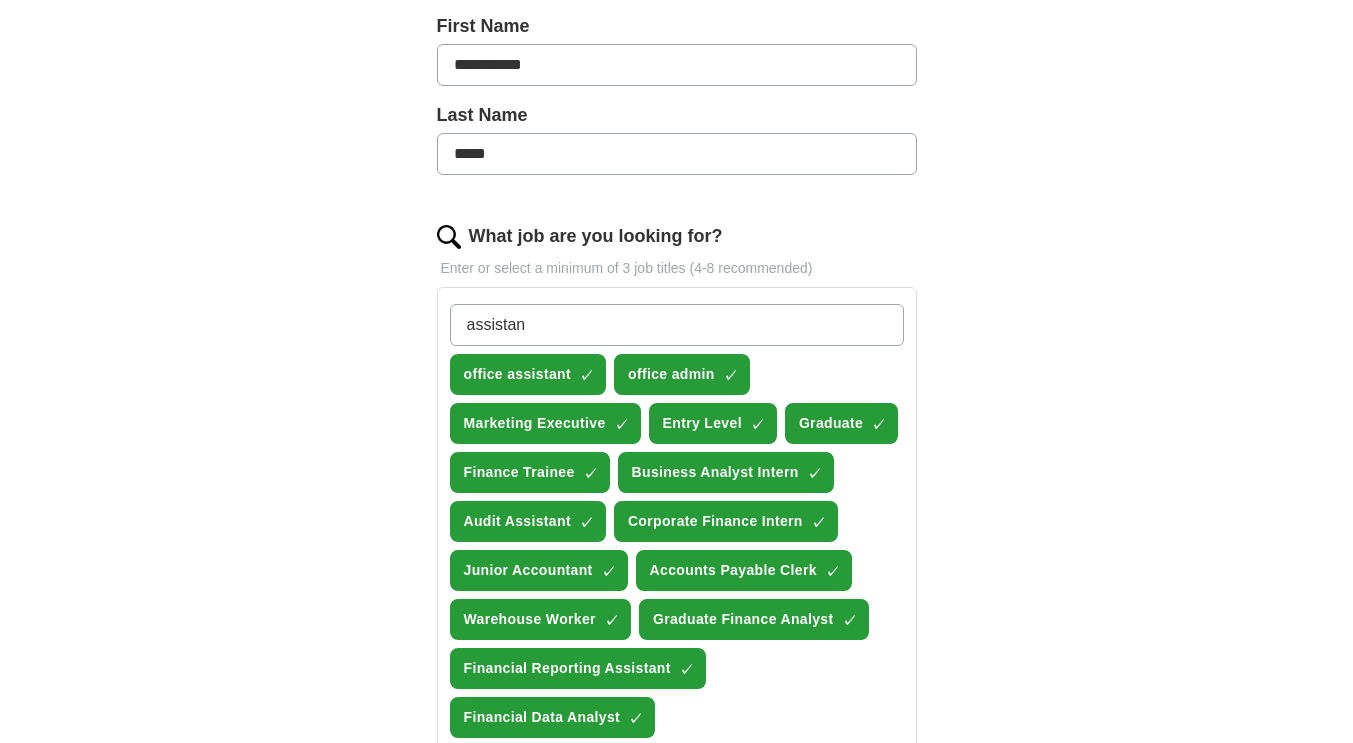 type on "assistant" 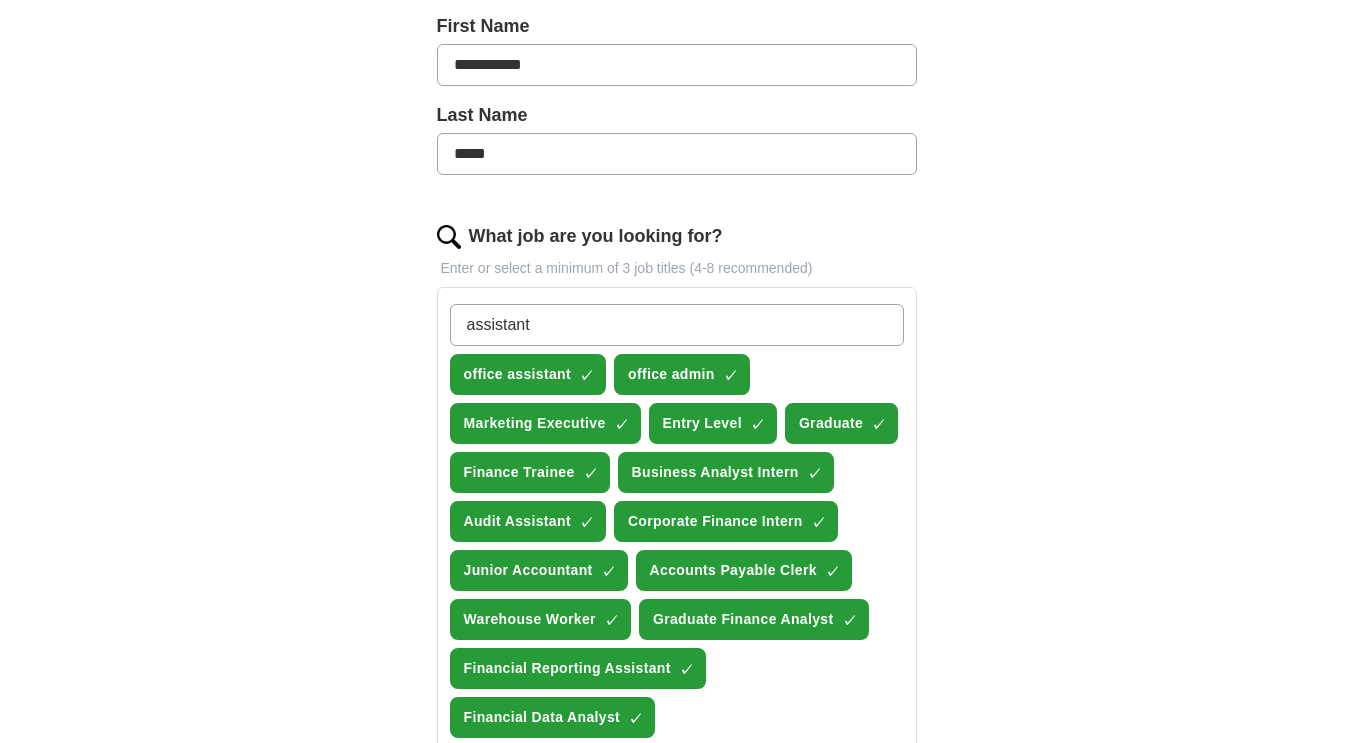 type 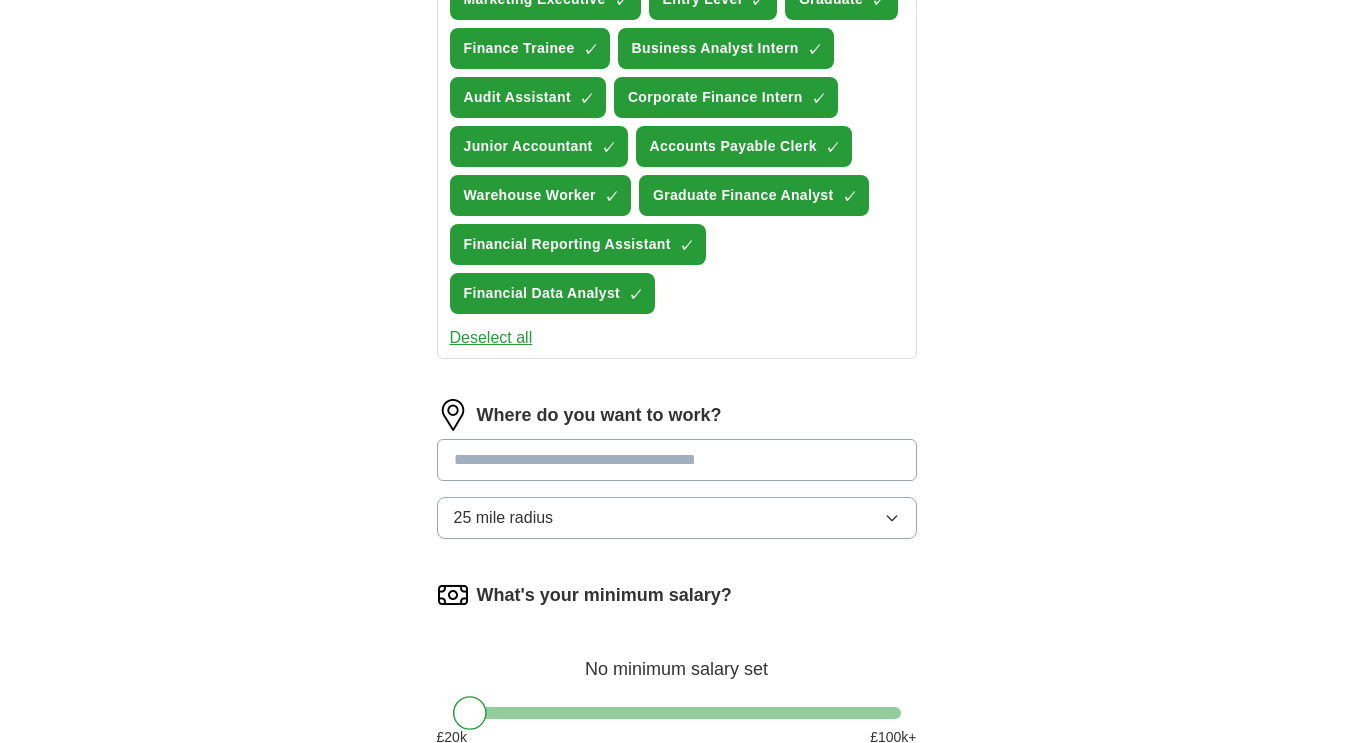 scroll, scrollTop: 878, scrollLeft: 0, axis: vertical 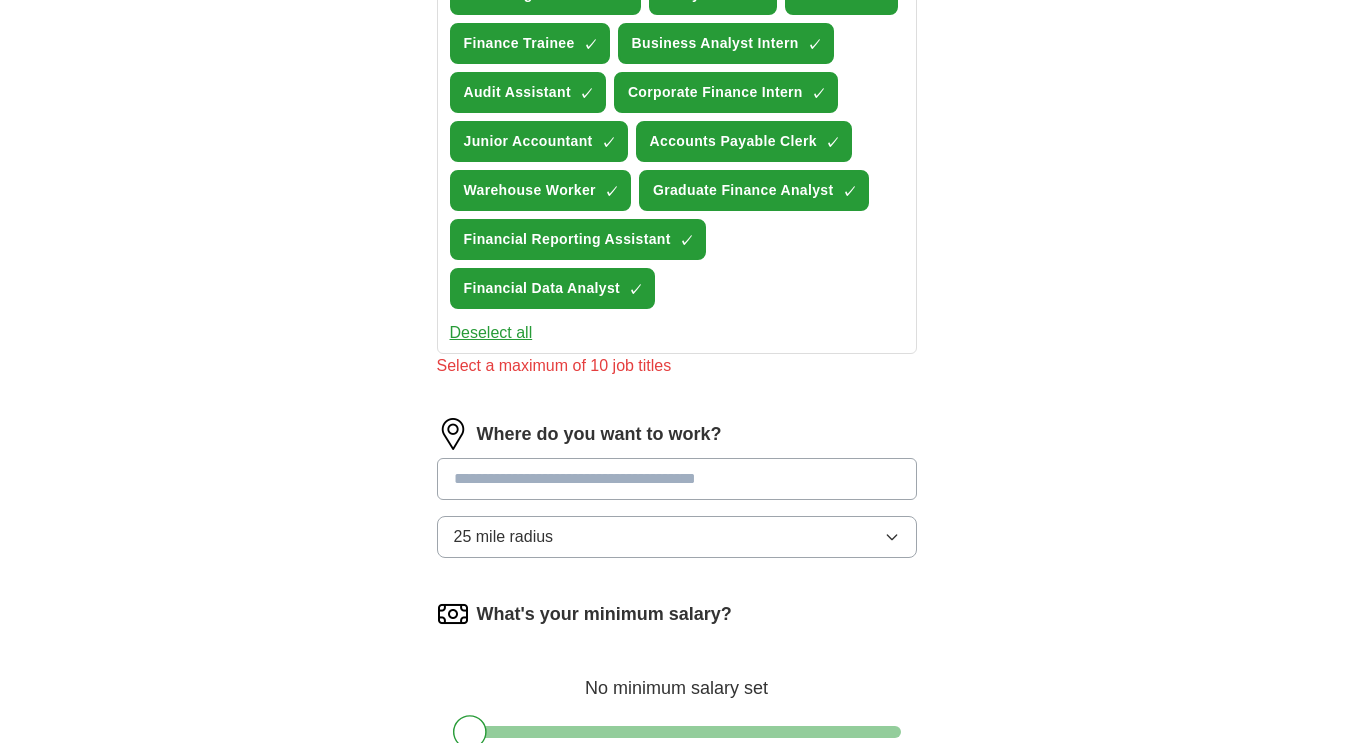 click on "Where do you want to work? 25 mile radius" at bounding box center [677, 496] 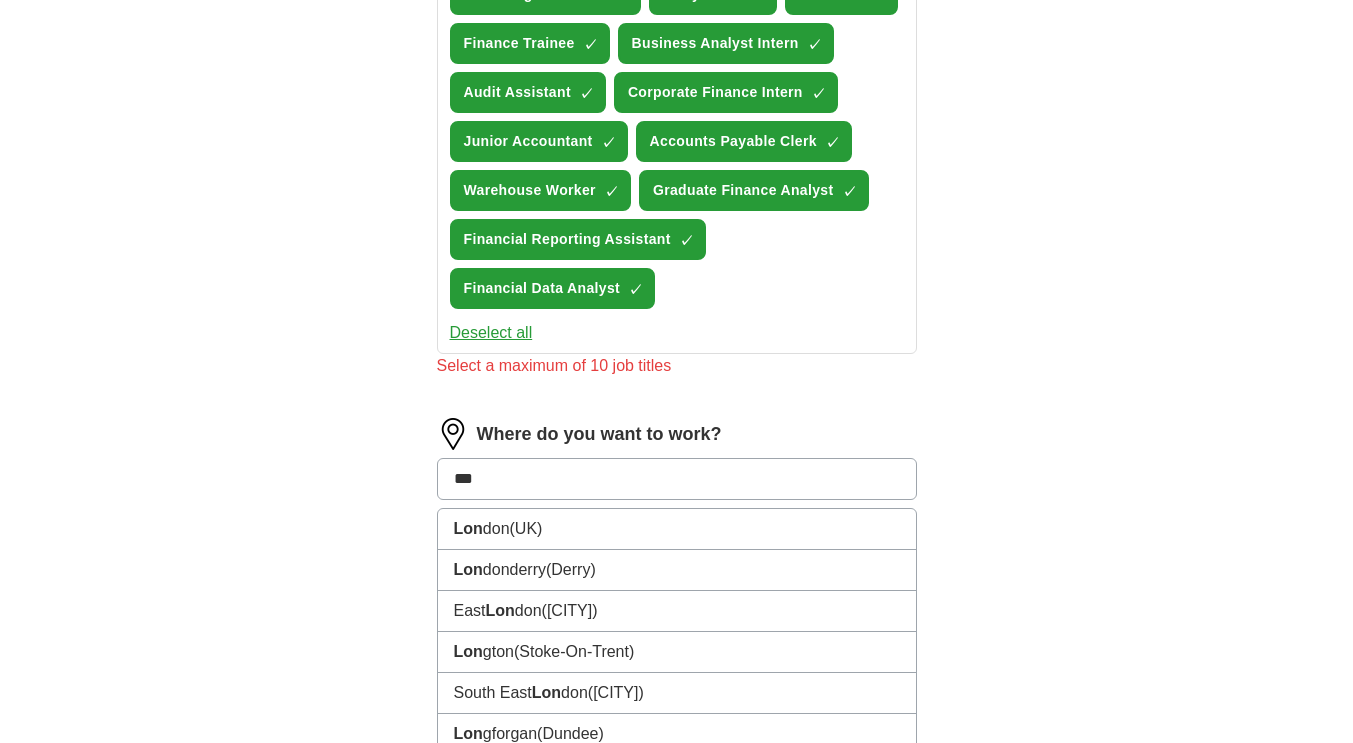 scroll, scrollTop: 819, scrollLeft: 0, axis: vertical 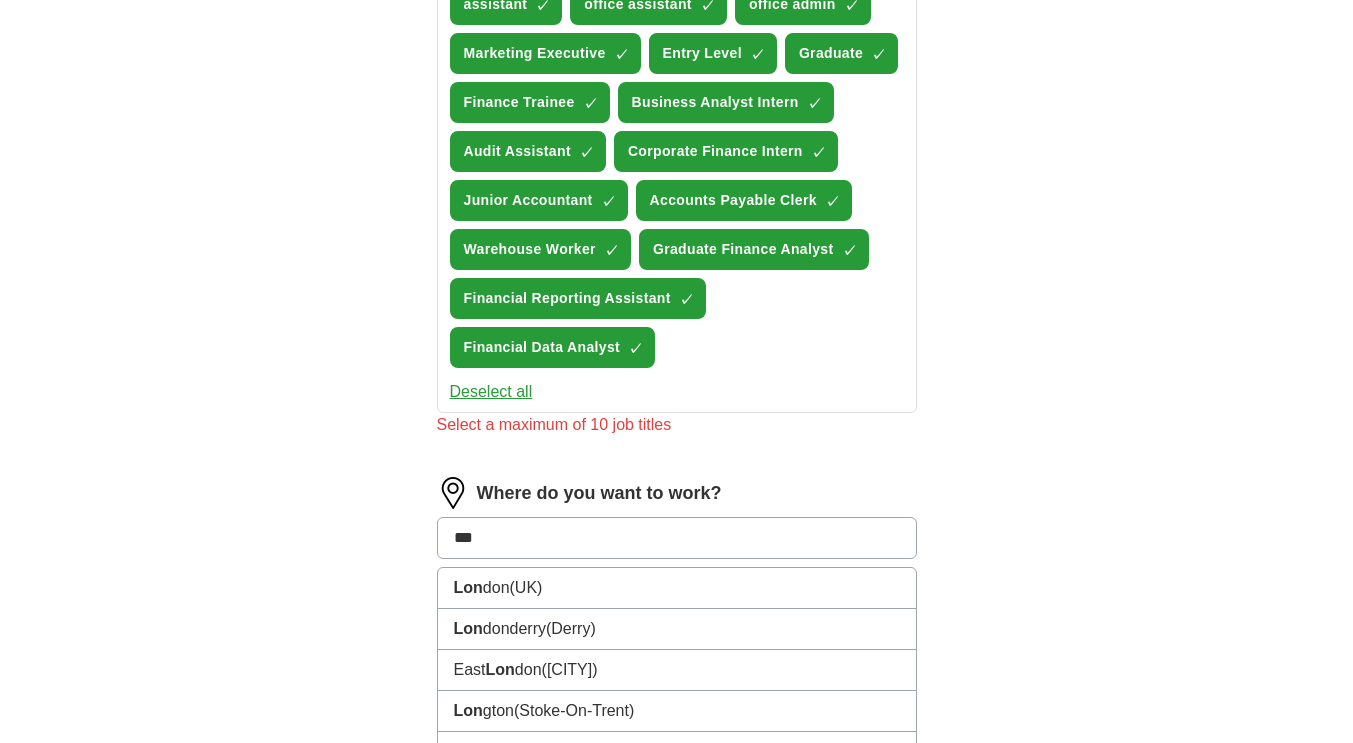 type on "***" 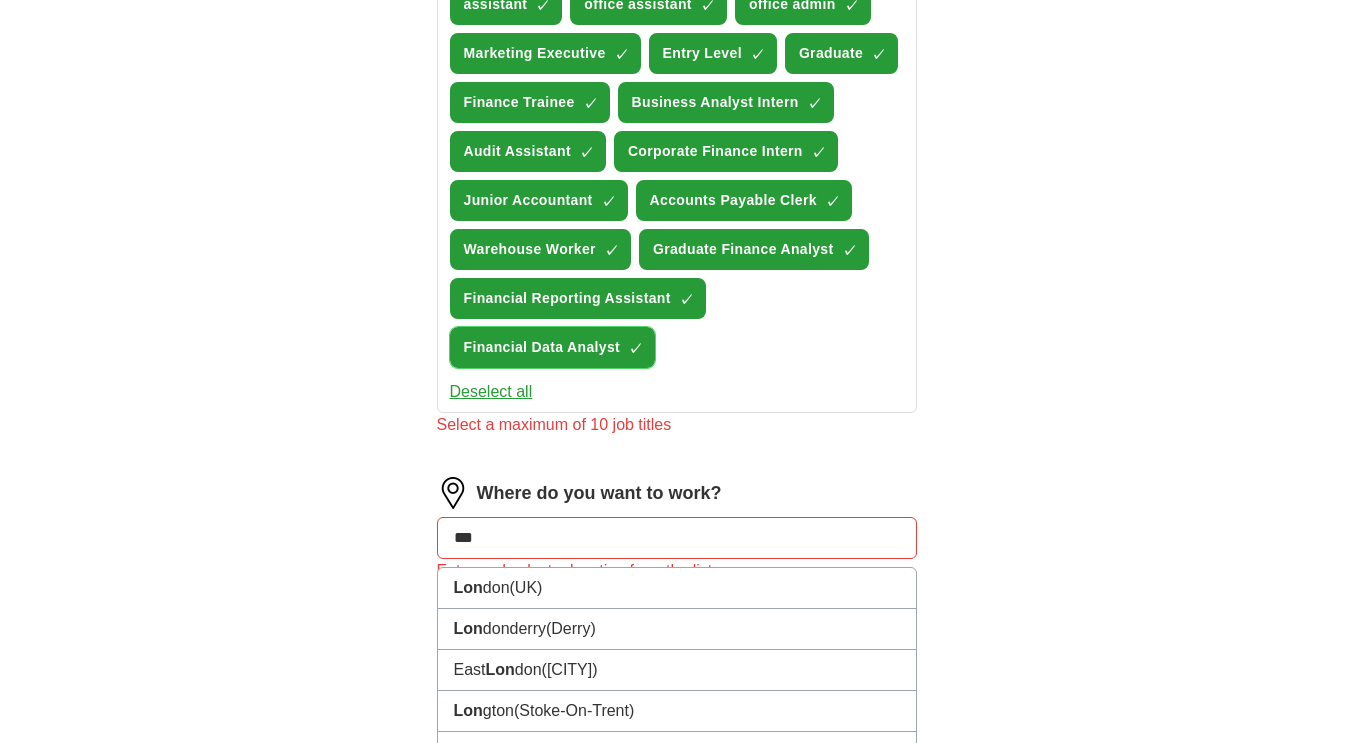 click on "×" at bounding box center (0, 0) 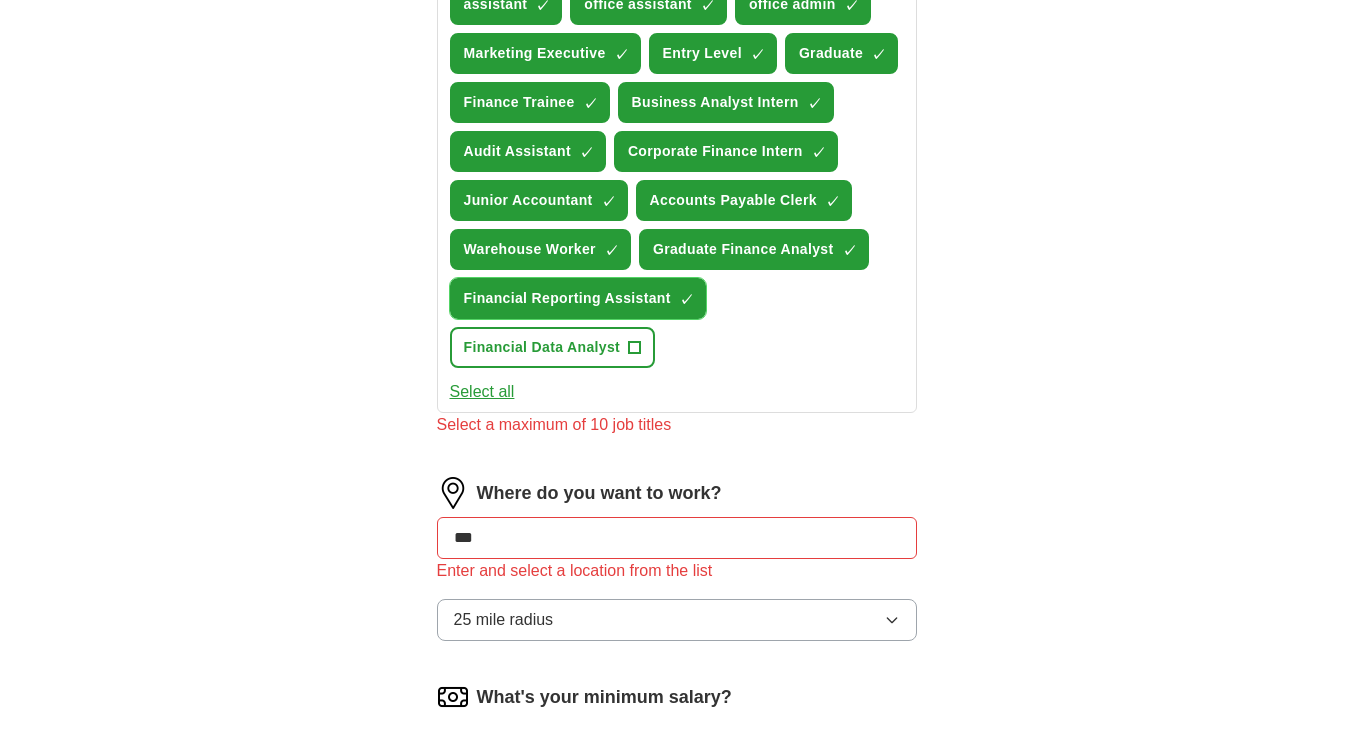 click on "×" at bounding box center [0, 0] 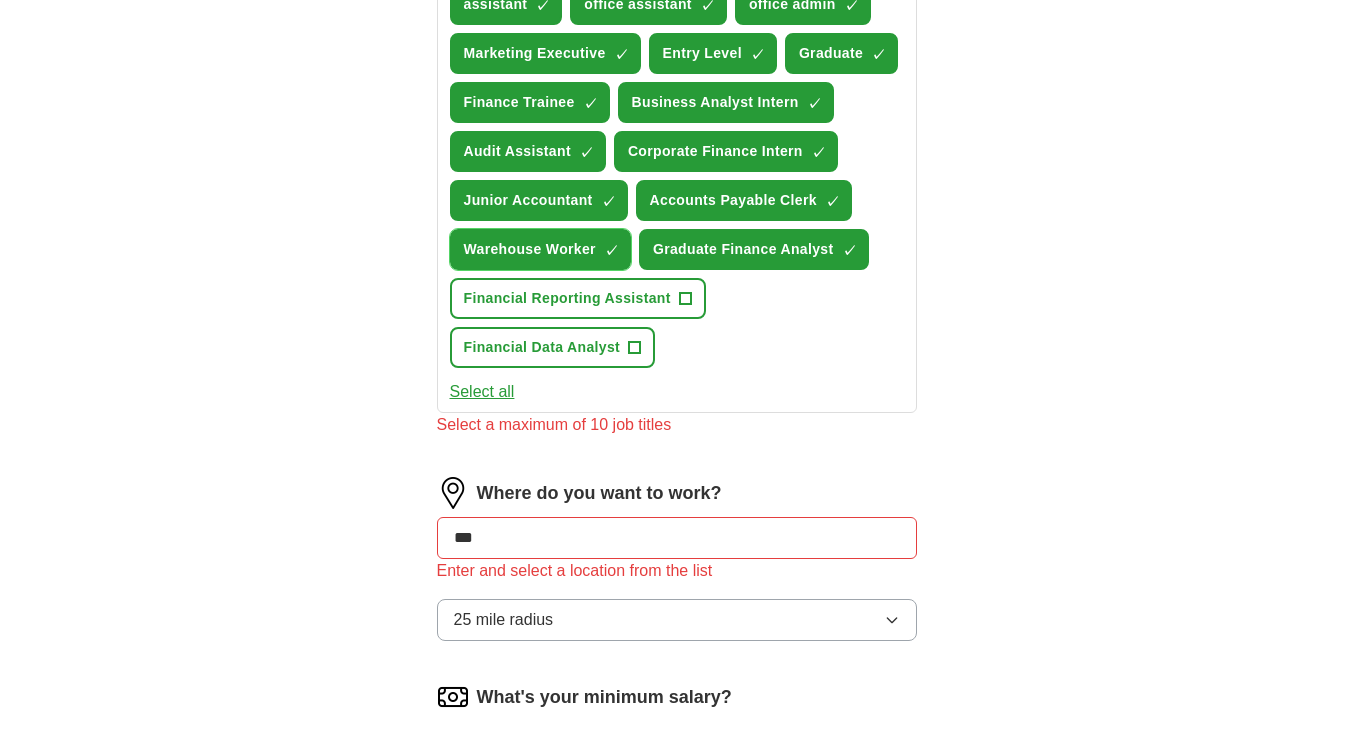 click on "×" at bounding box center [0, 0] 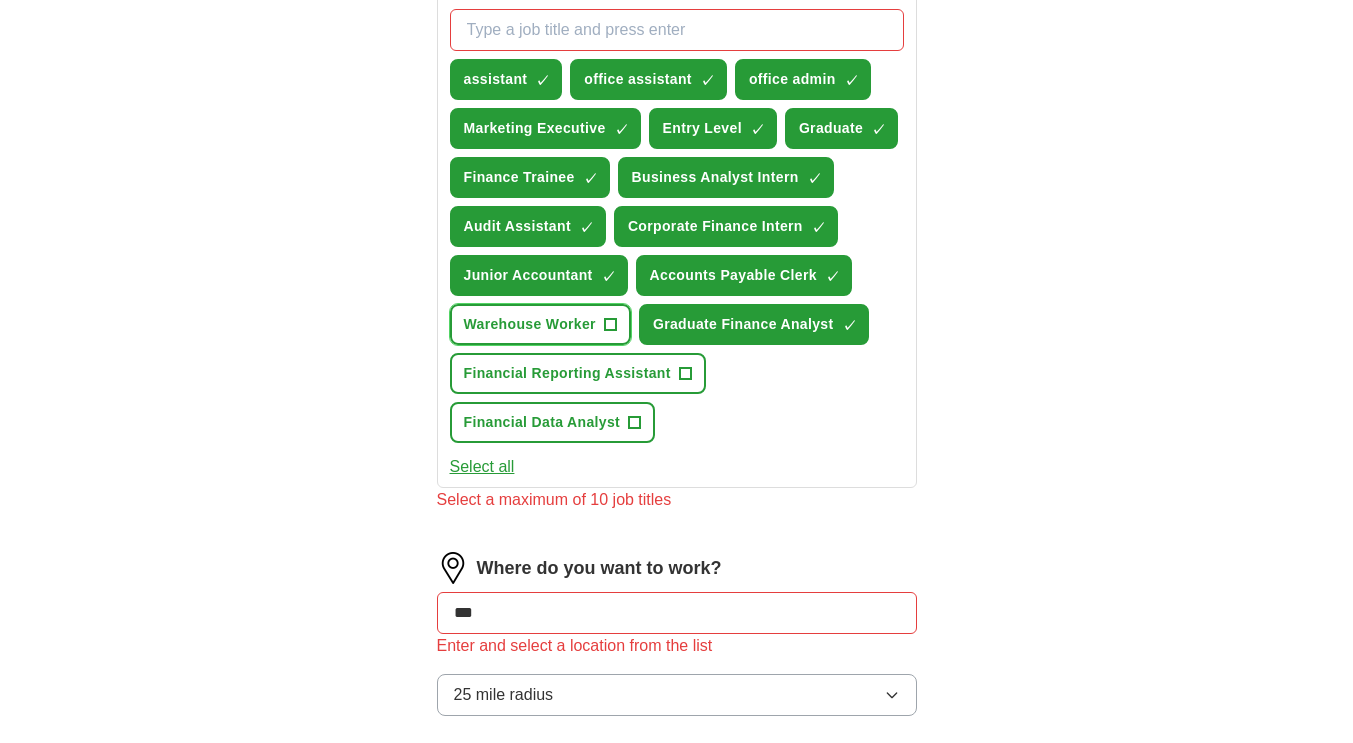 scroll, scrollTop: 708, scrollLeft: 0, axis: vertical 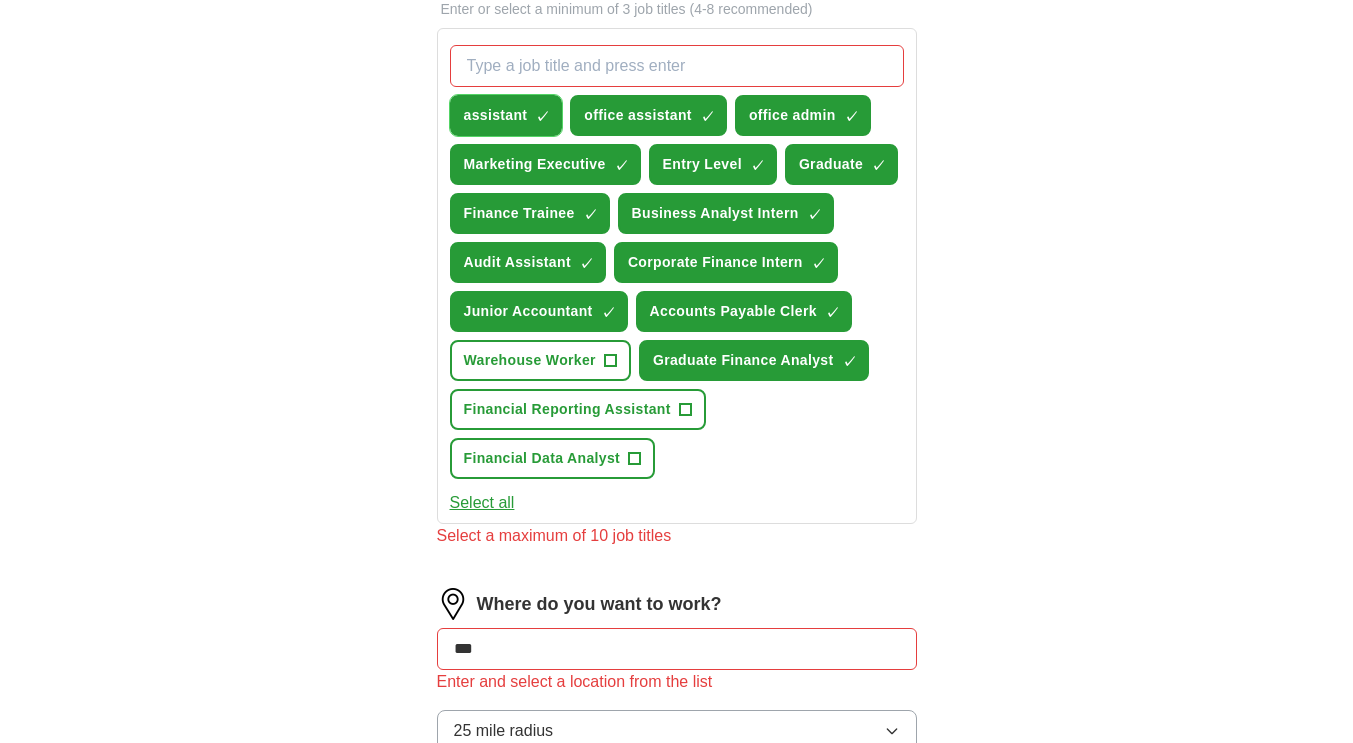 click on "×" at bounding box center (0, 0) 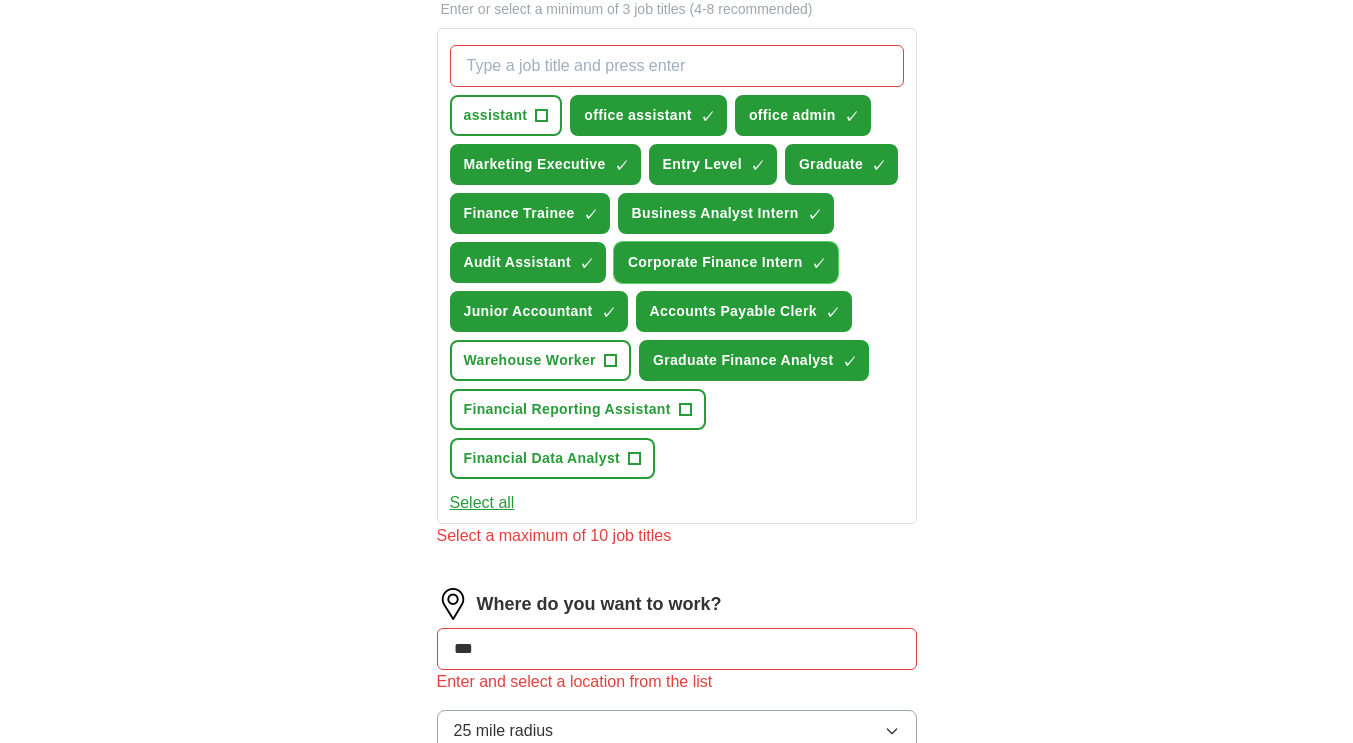 click on "Corporate Finance Intern ✓ ×" at bounding box center (726, 262) 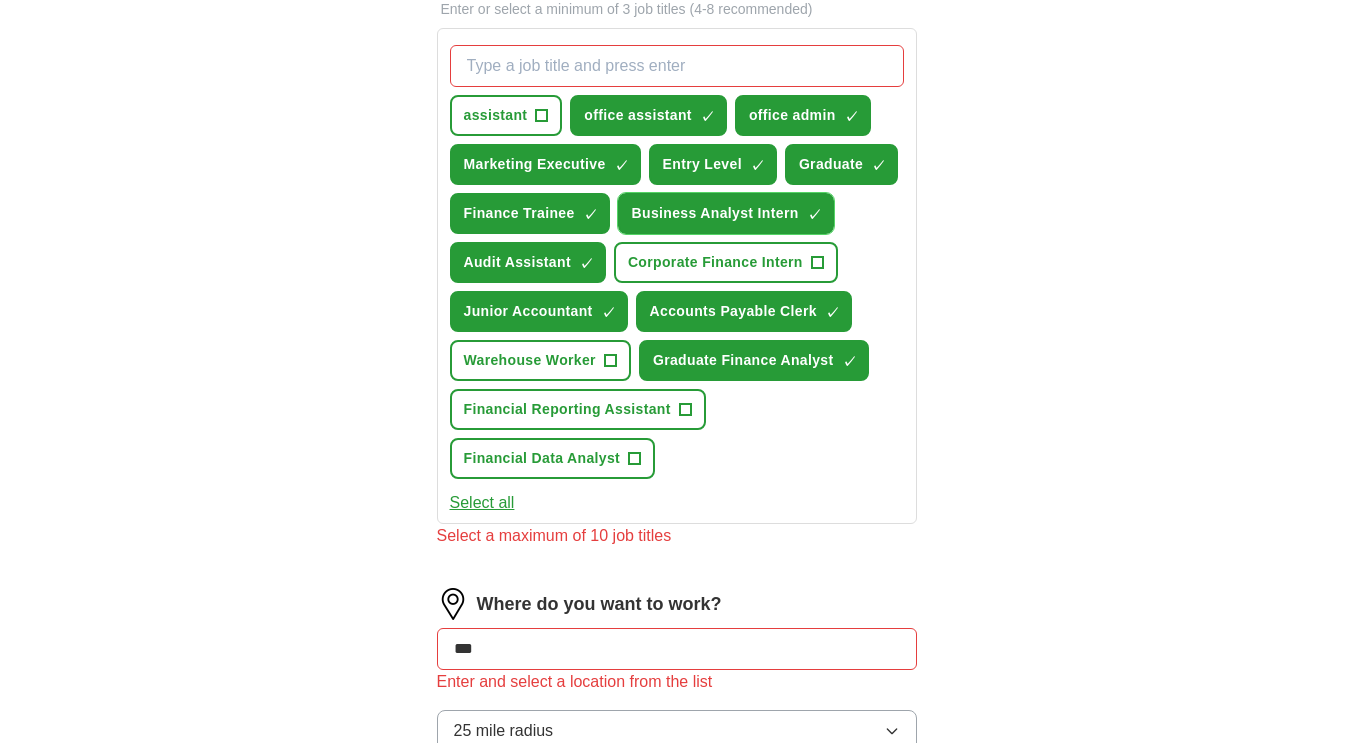 click on "Business Analyst Intern ✓ ×" at bounding box center (726, 213) 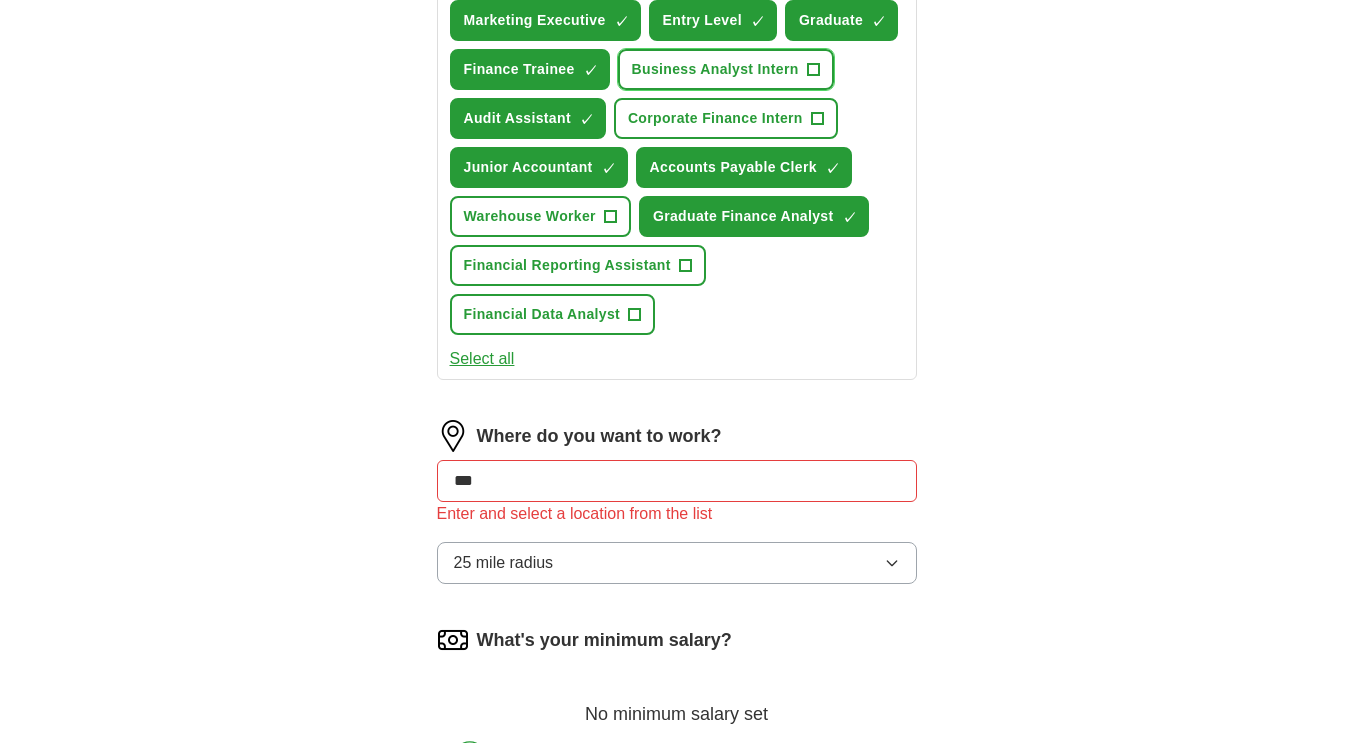 scroll, scrollTop: 879, scrollLeft: 0, axis: vertical 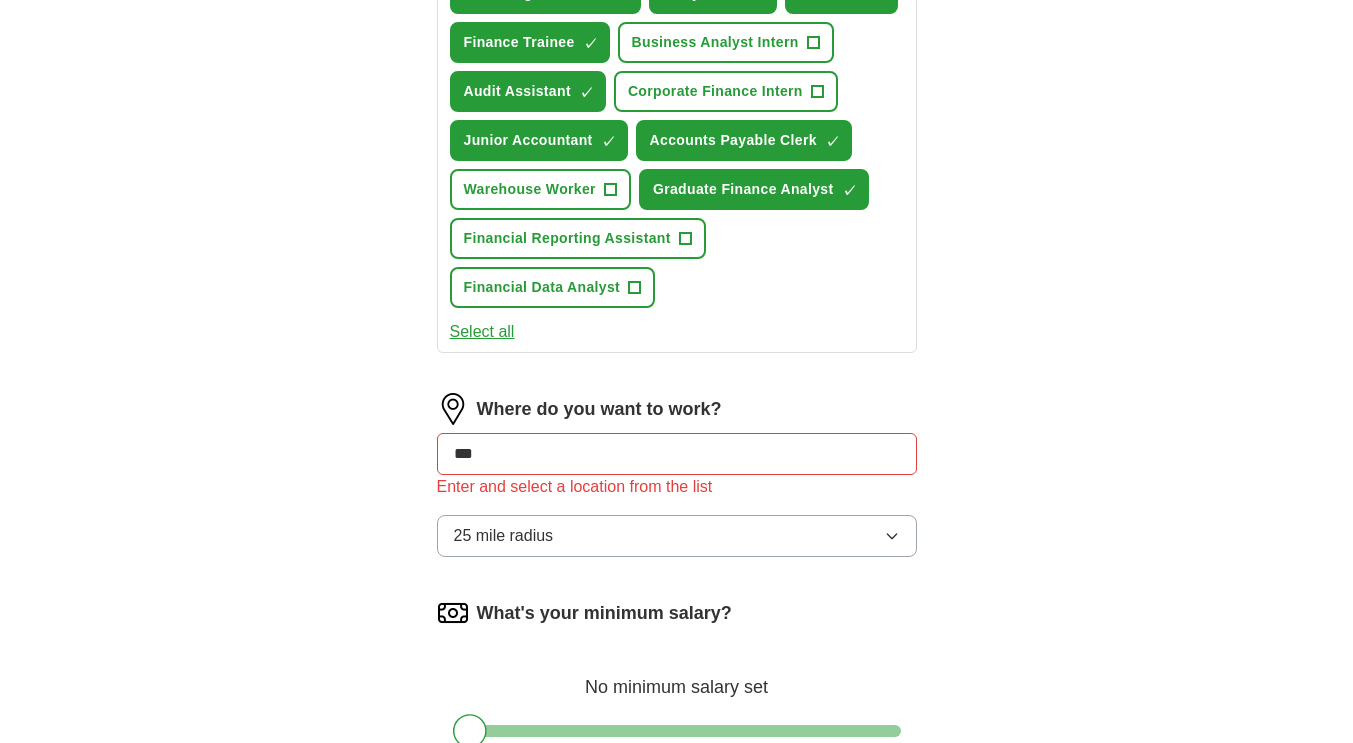 click on "***" at bounding box center [677, 454] 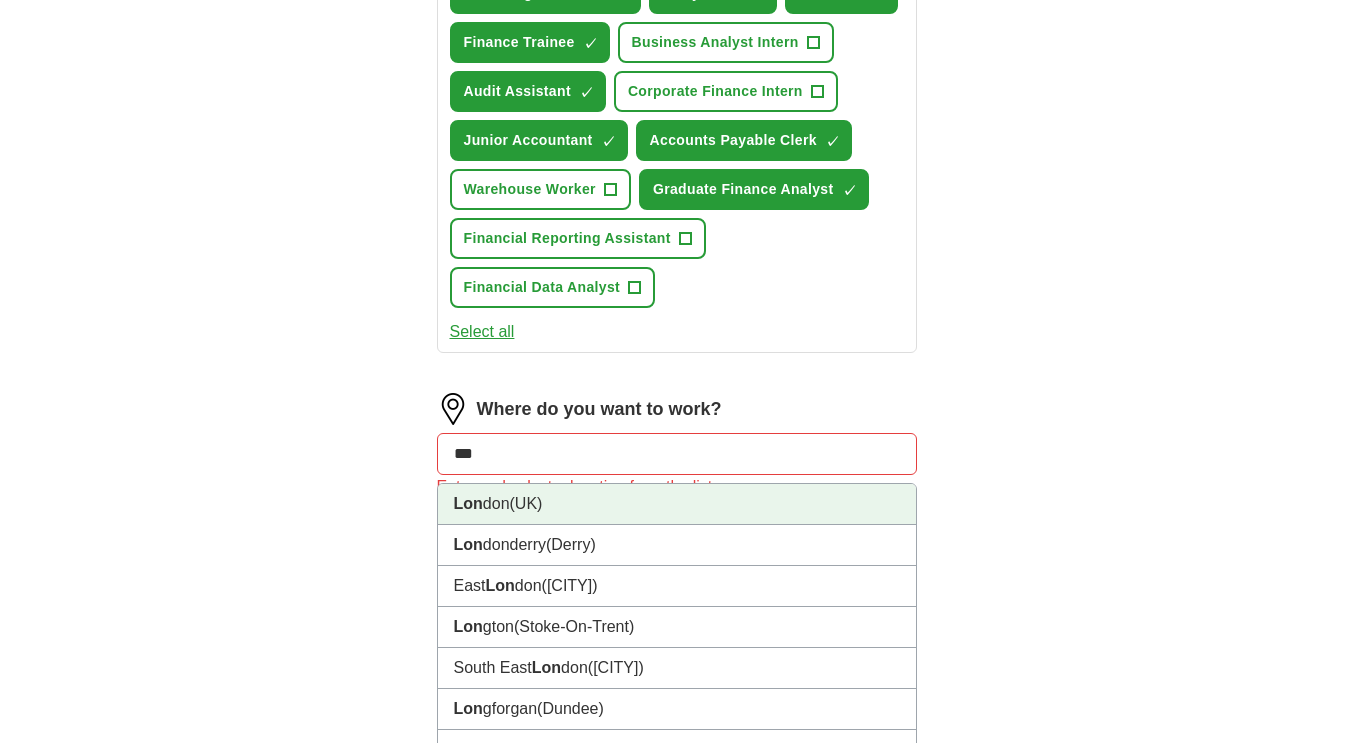 click on "Lon don  (UK)" at bounding box center [677, 504] 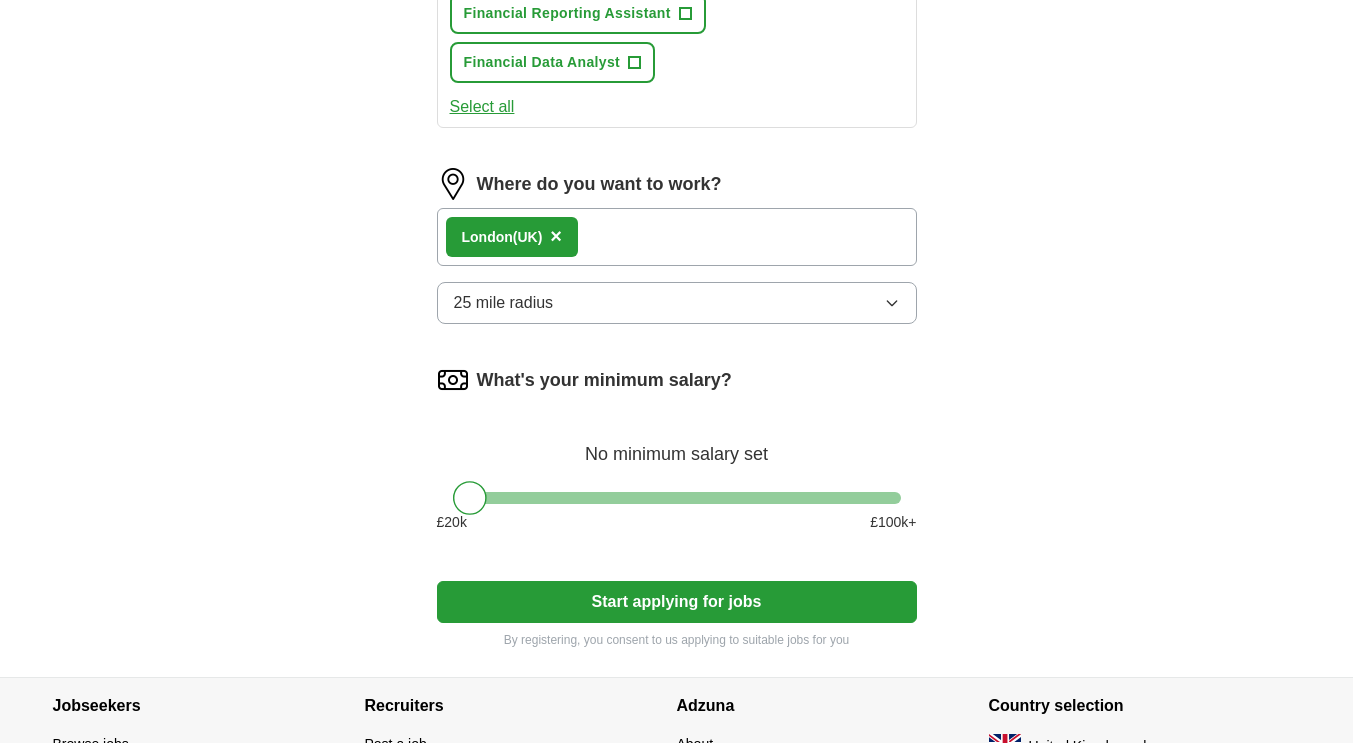 scroll, scrollTop: 1190, scrollLeft: 0, axis: vertical 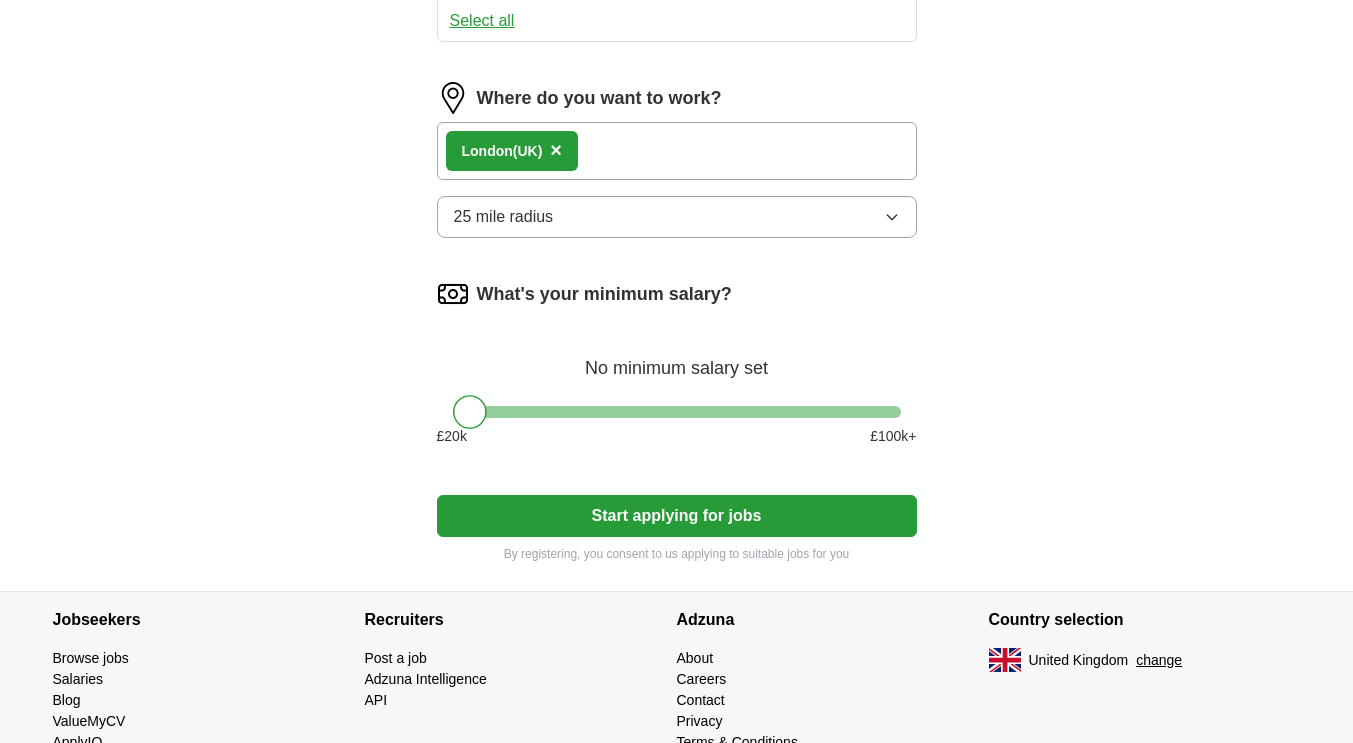 click on "Start applying for jobs" at bounding box center [677, 516] 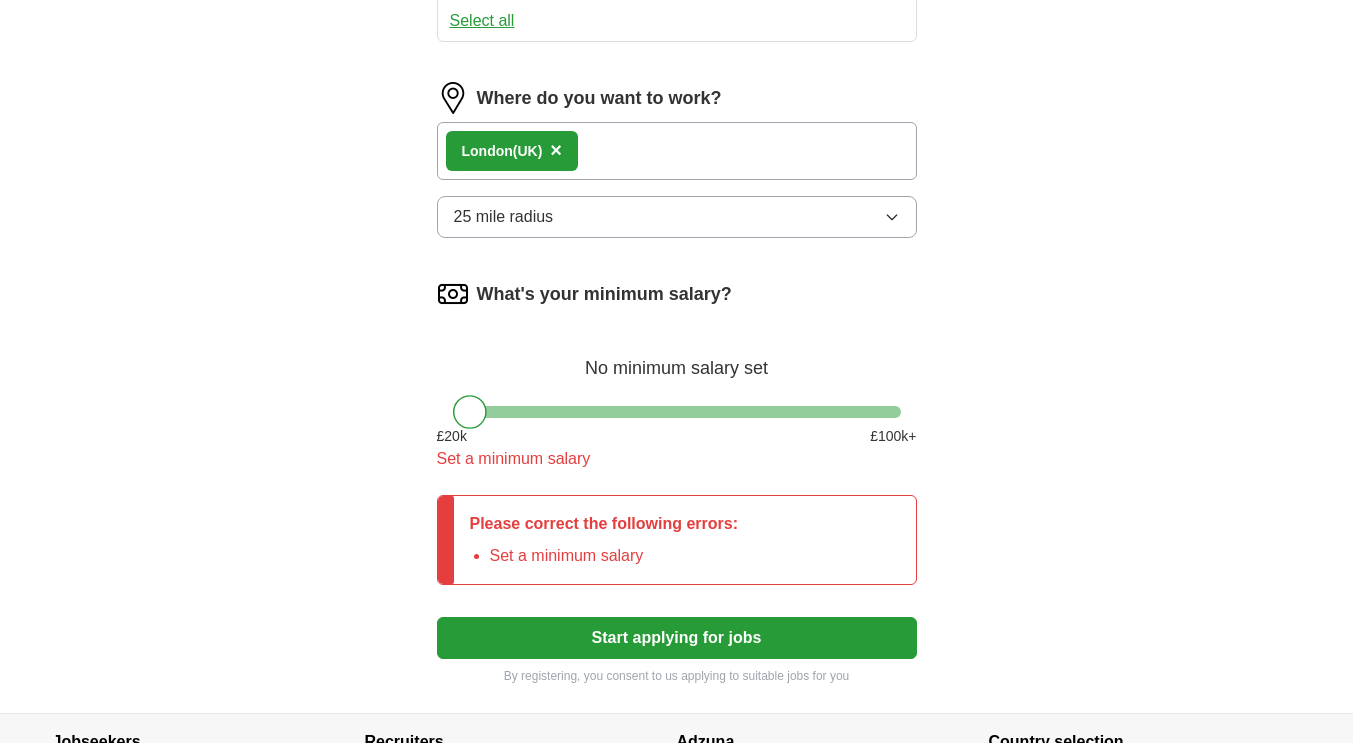 click on "What's your minimum salary? No minimum salary set £ 20 k £ 100 k+ Set a minimum salary" at bounding box center (677, 382) 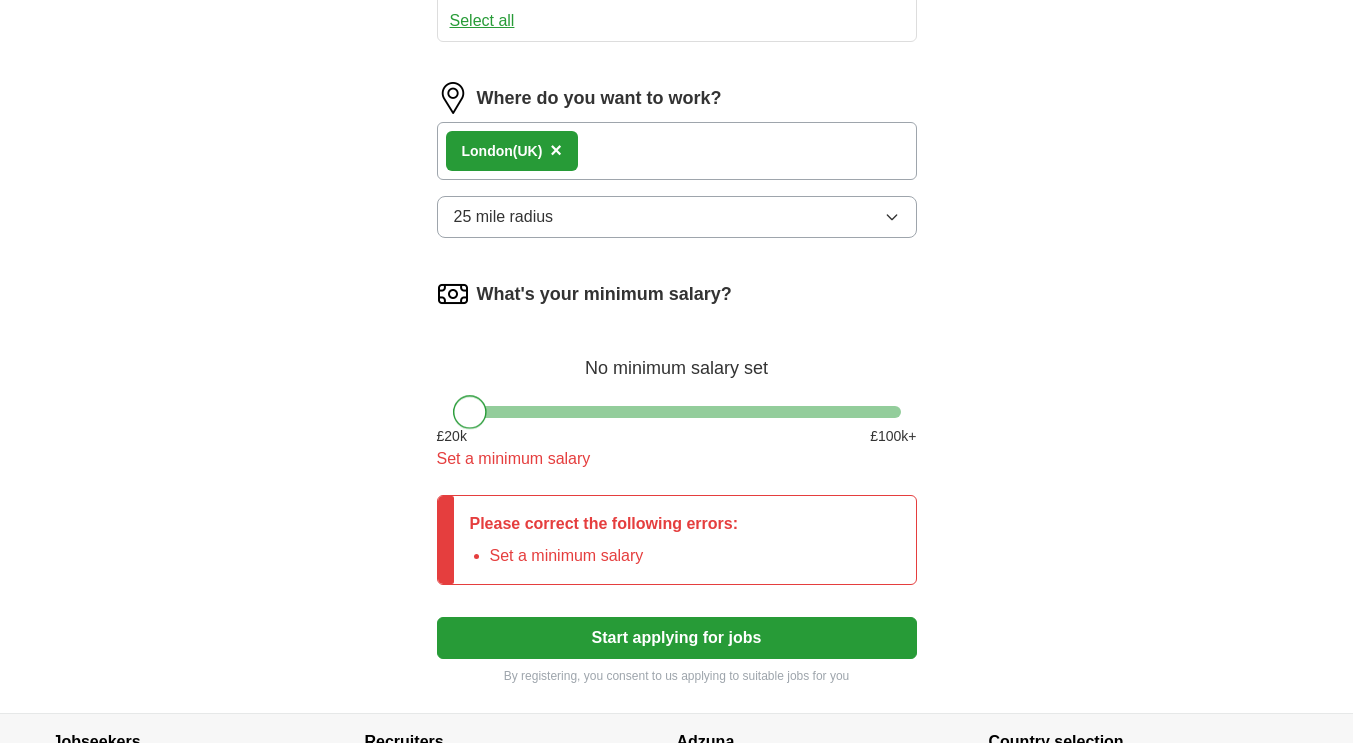 click at bounding box center (470, 412) 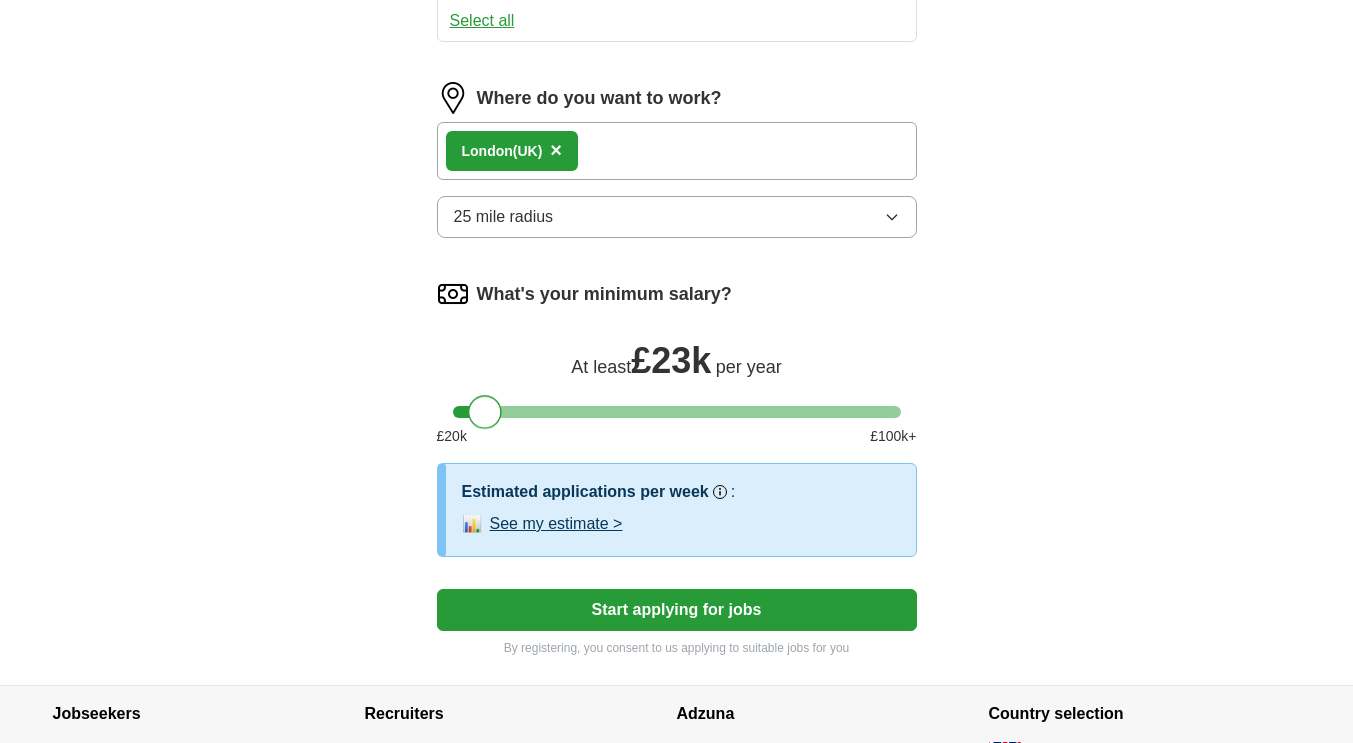 drag, startPoint x: 477, startPoint y: 408, endPoint x: 490, endPoint y: 416, distance: 15.264338 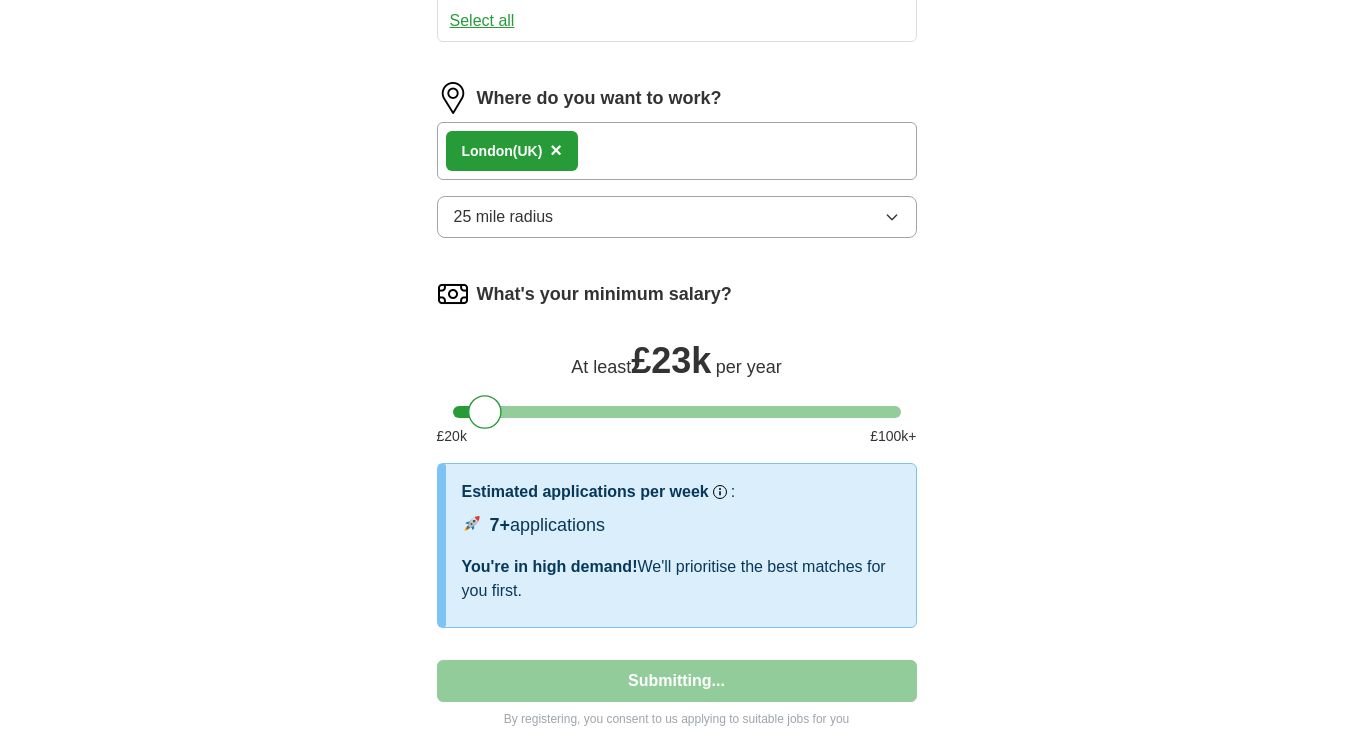 select on "**" 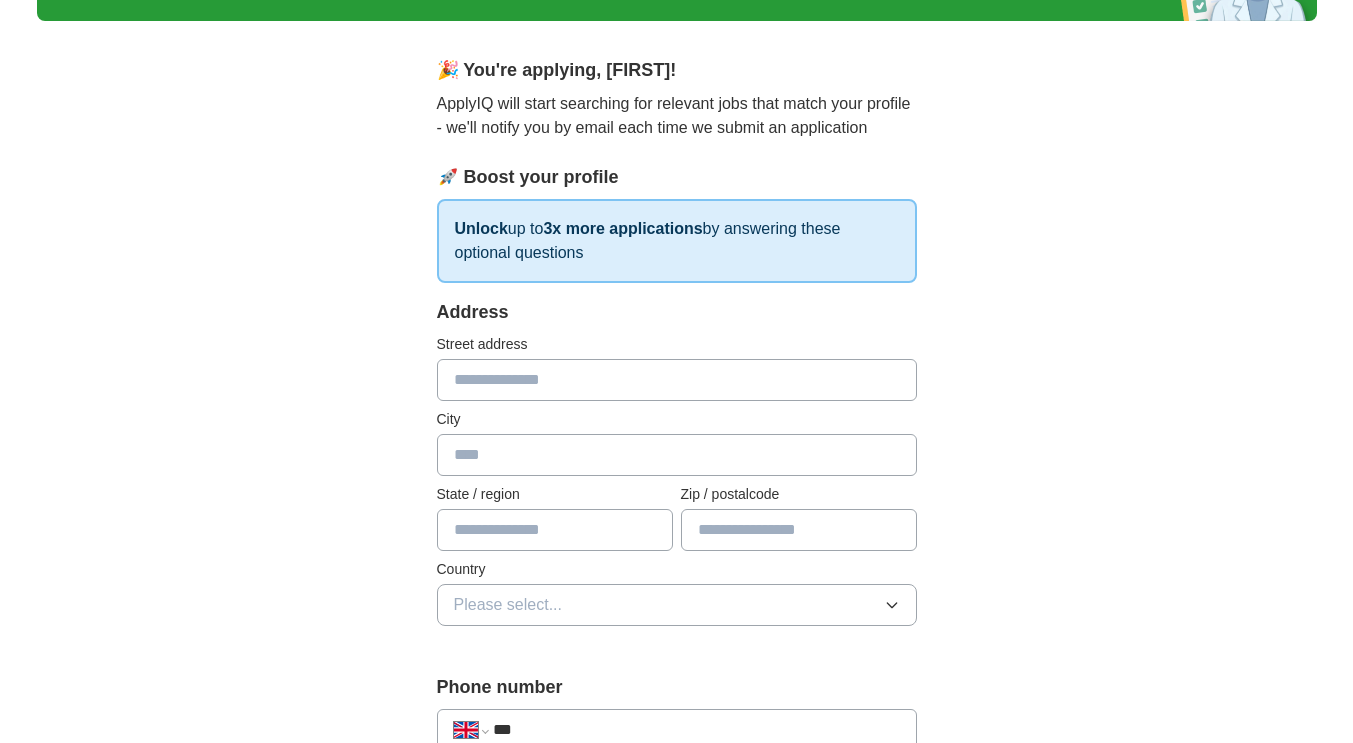 scroll, scrollTop: 198, scrollLeft: 0, axis: vertical 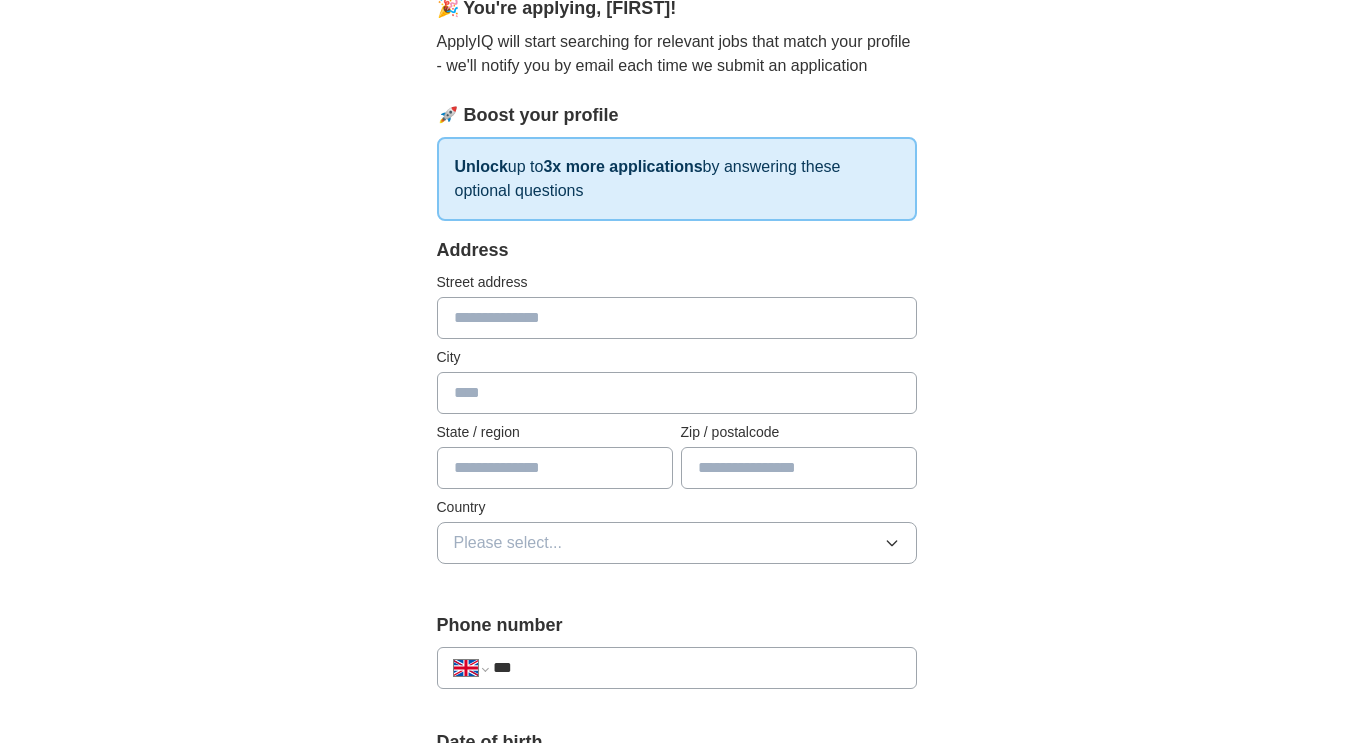 click at bounding box center [677, 318] 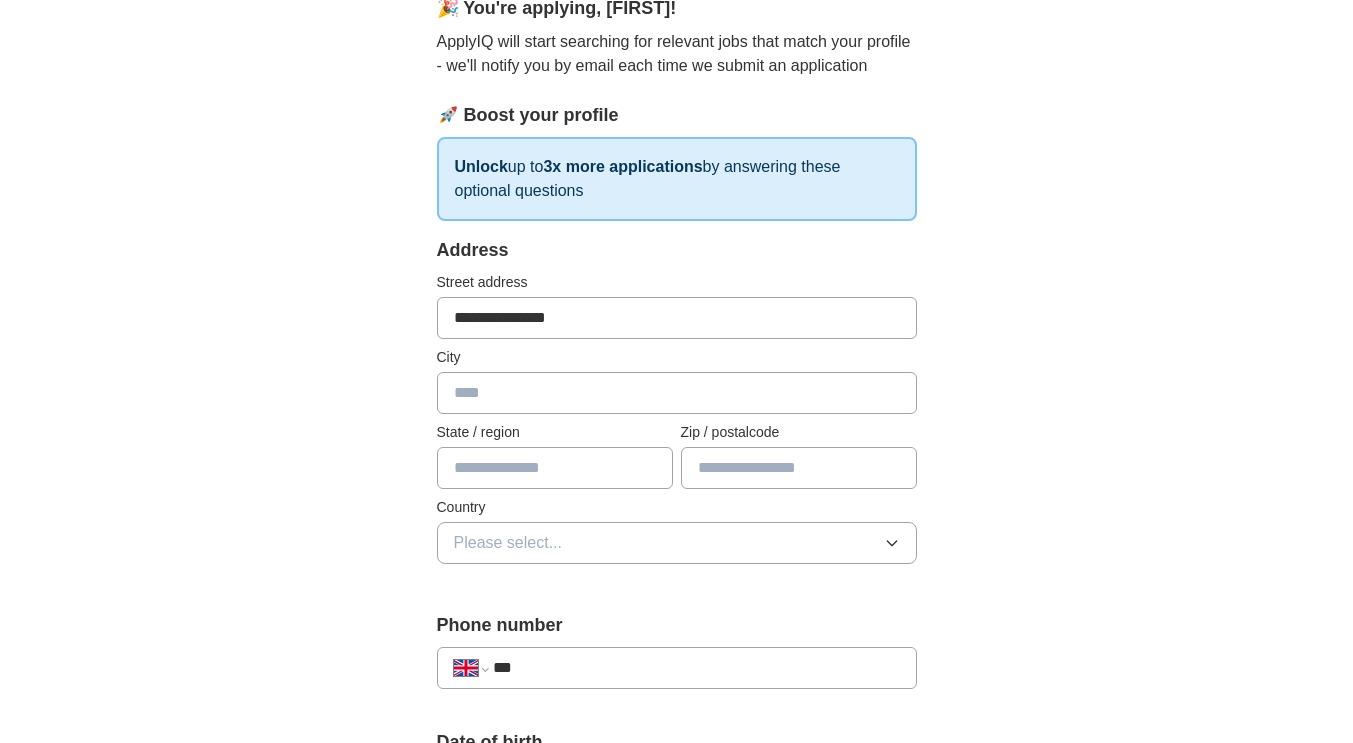 type on "**********" 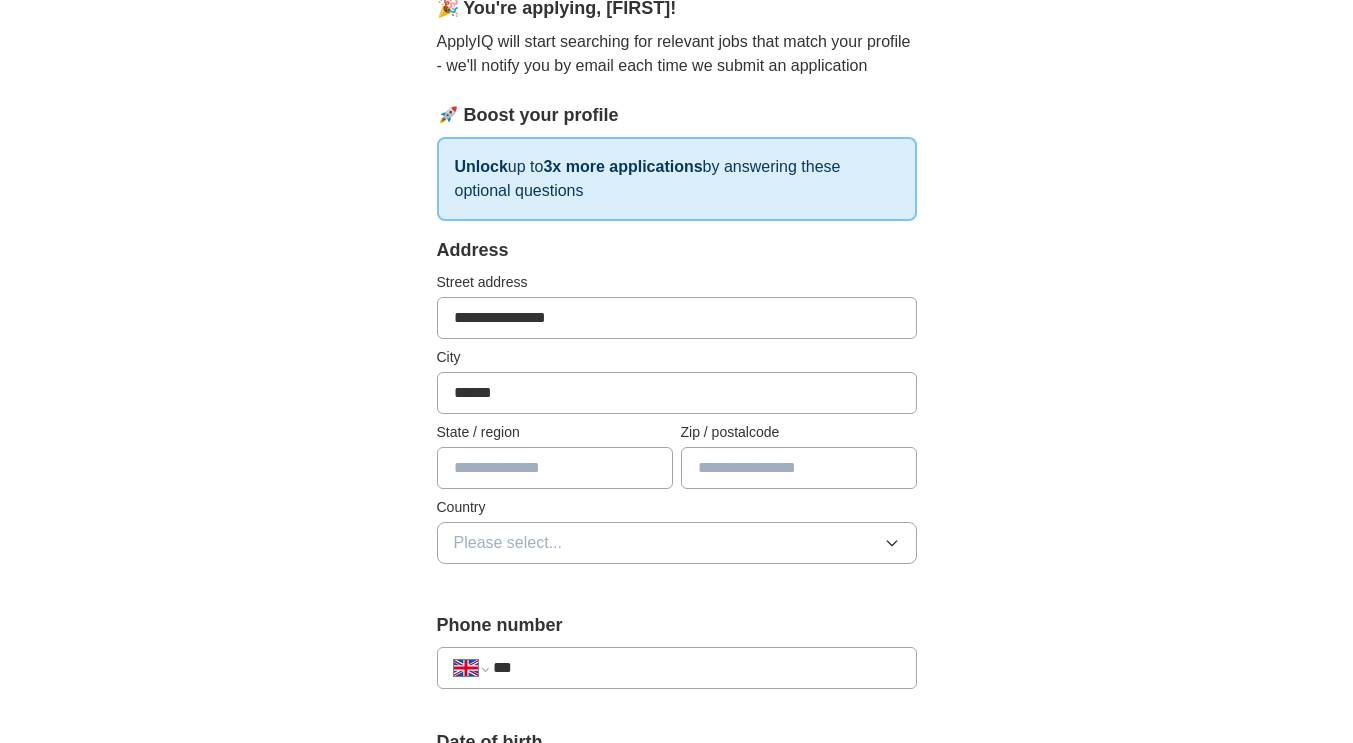 type on "******" 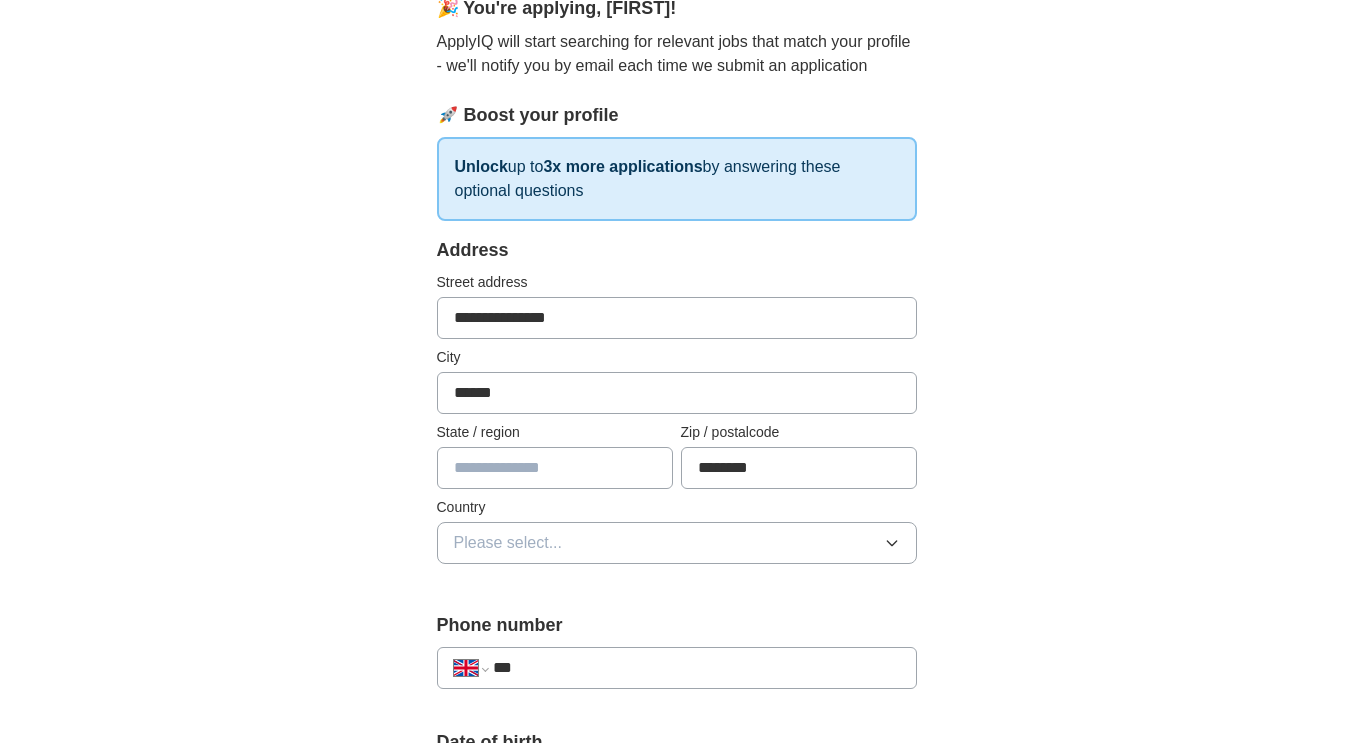 type on "********" 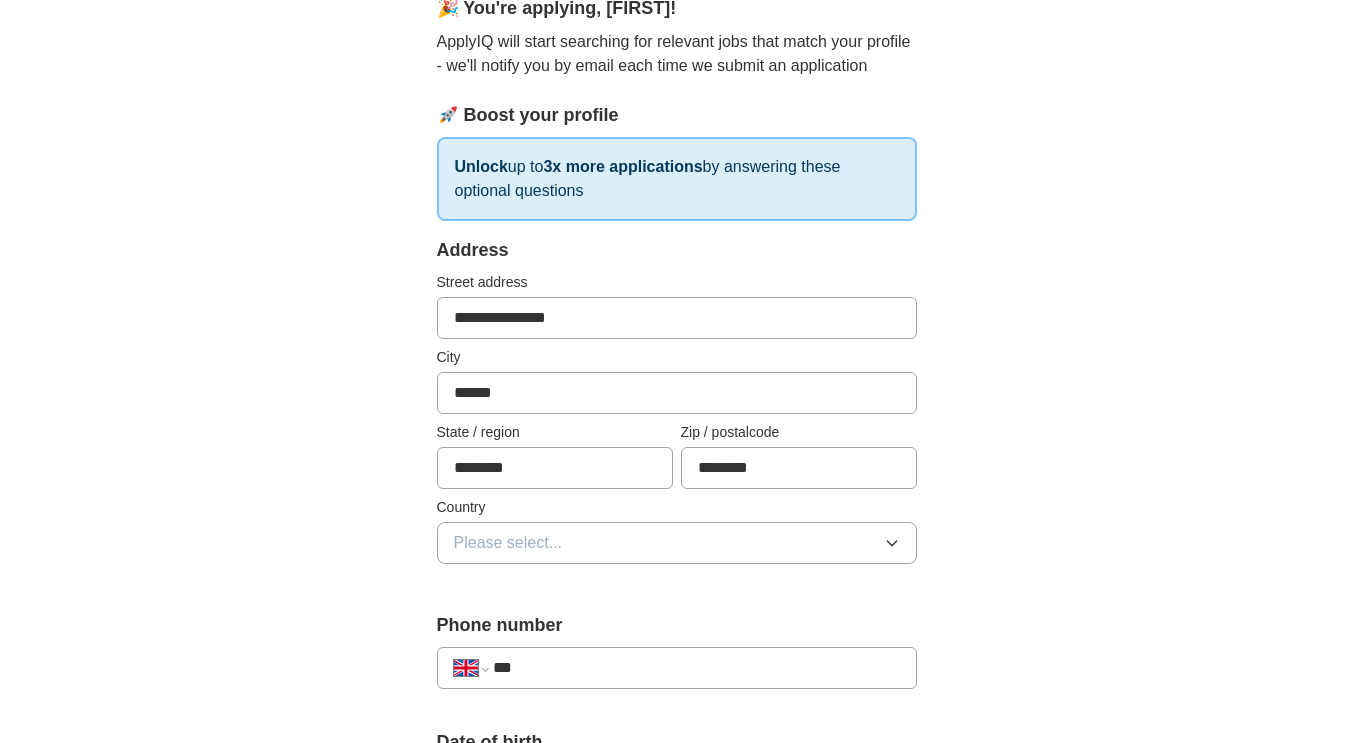 type on "********" 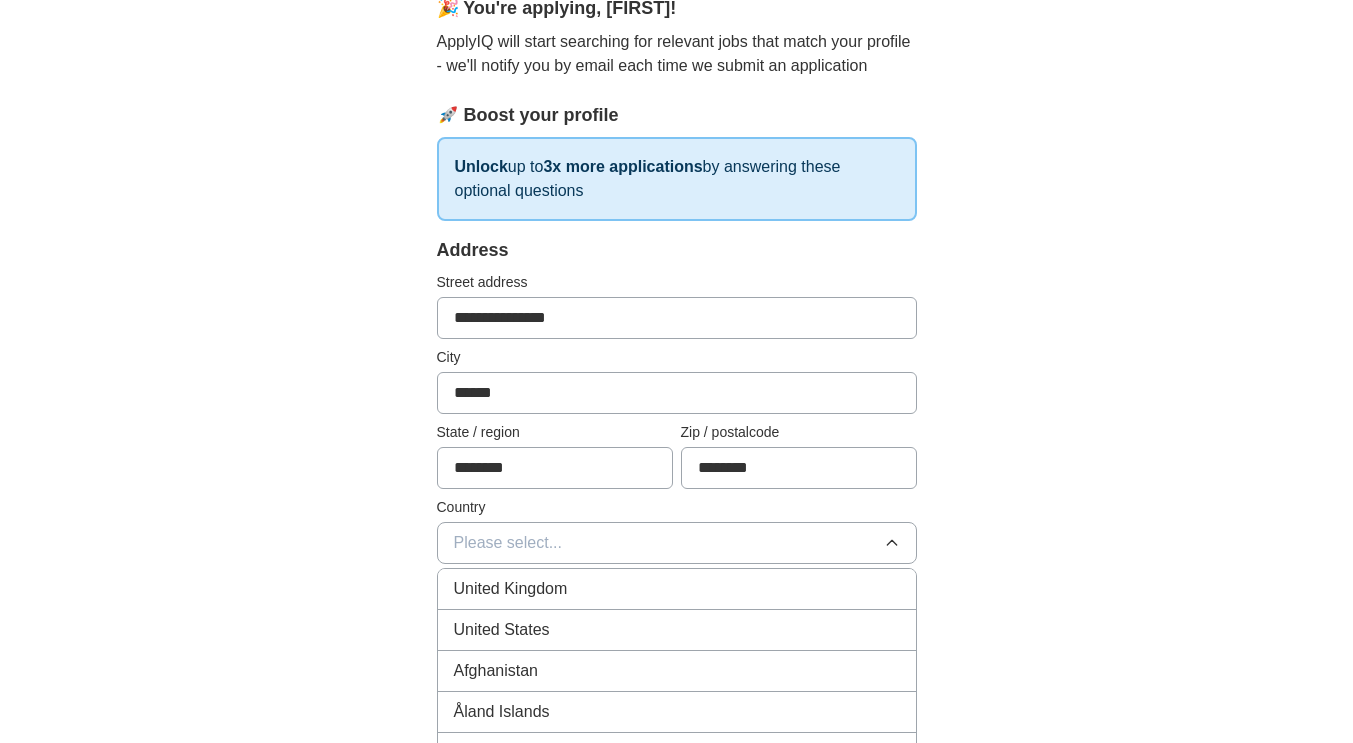 click on "United Kingdom" at bounding box center [677, 589] 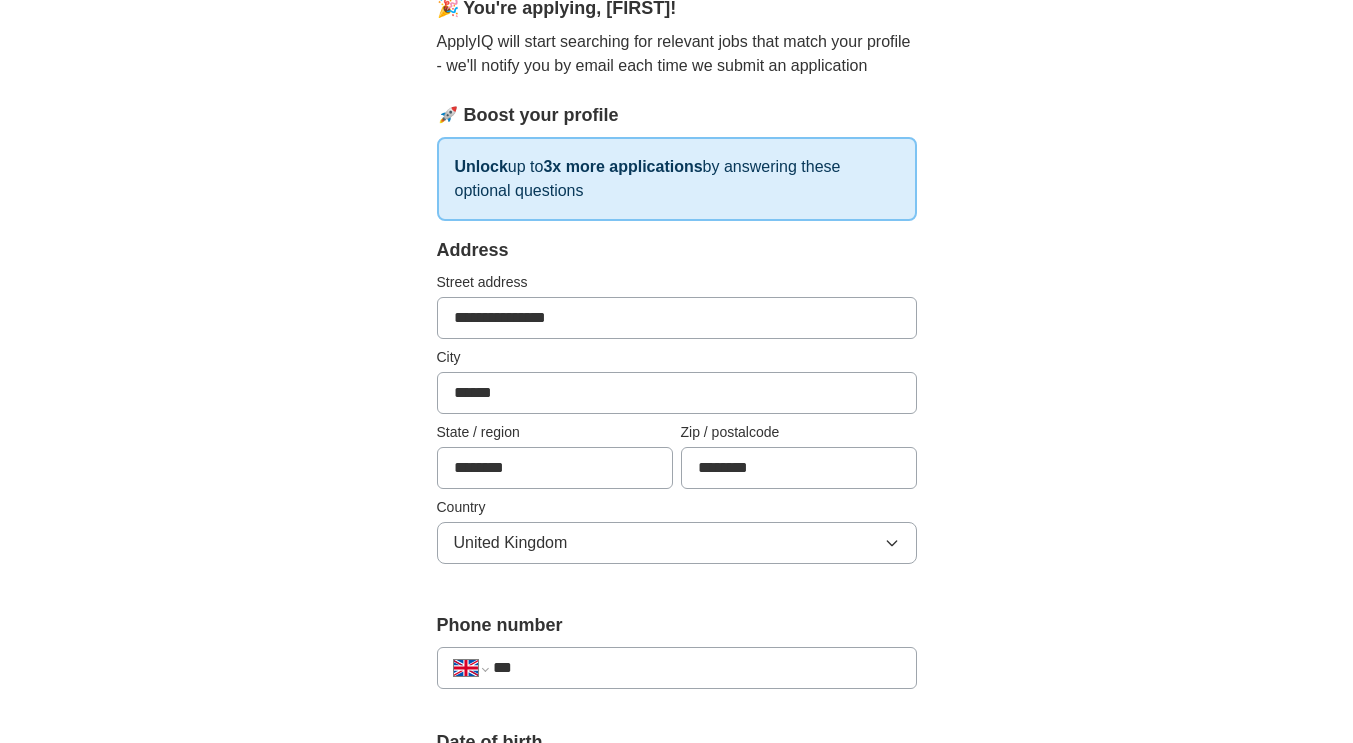 click on "**********" at bounding box center (677, 658) 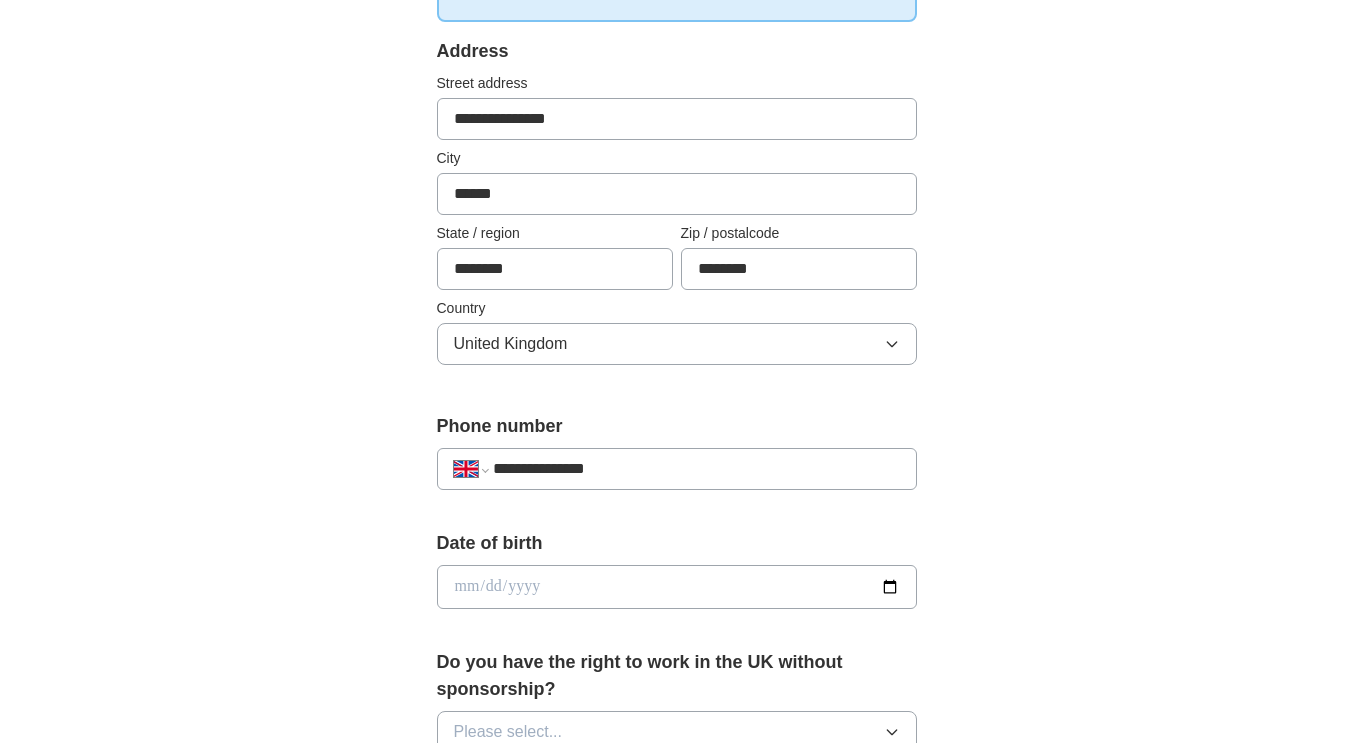 scroll, scrollTop: 428, scrollLeft: 0, axis: vertical 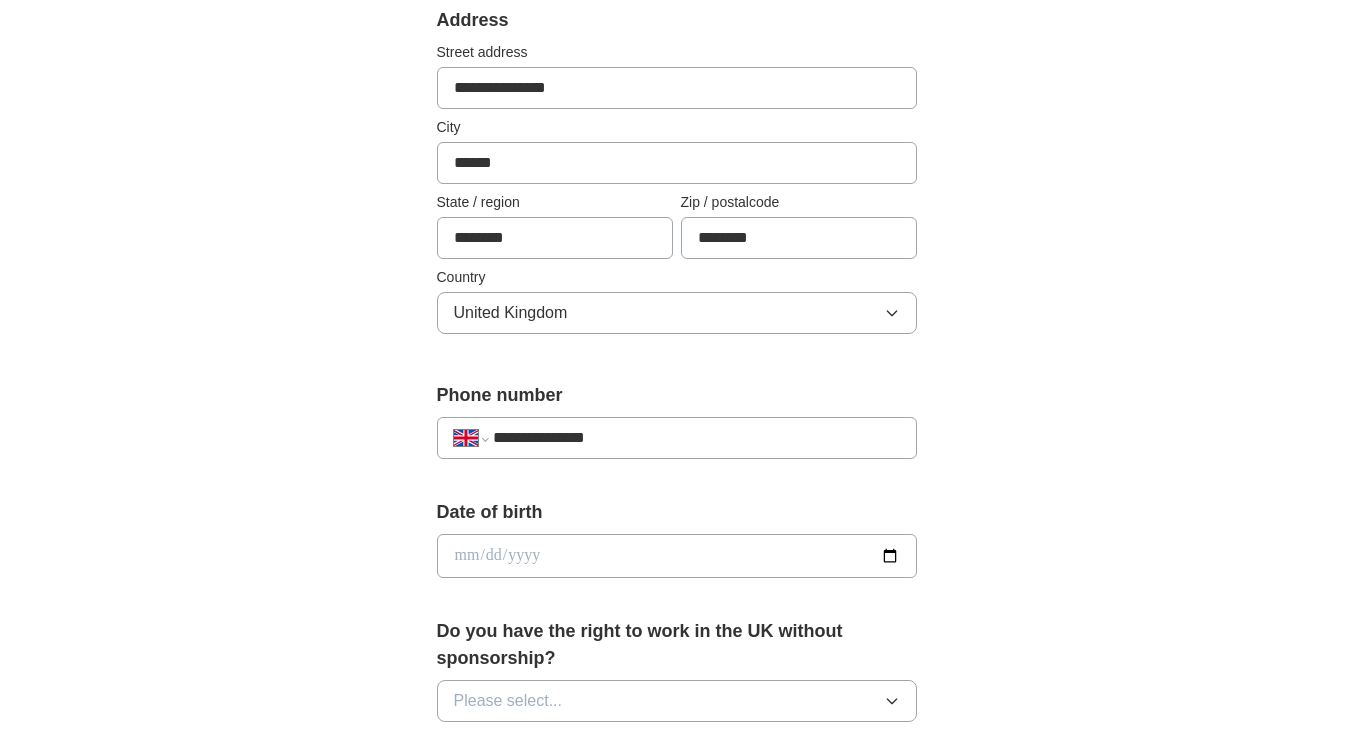 type on "**********" 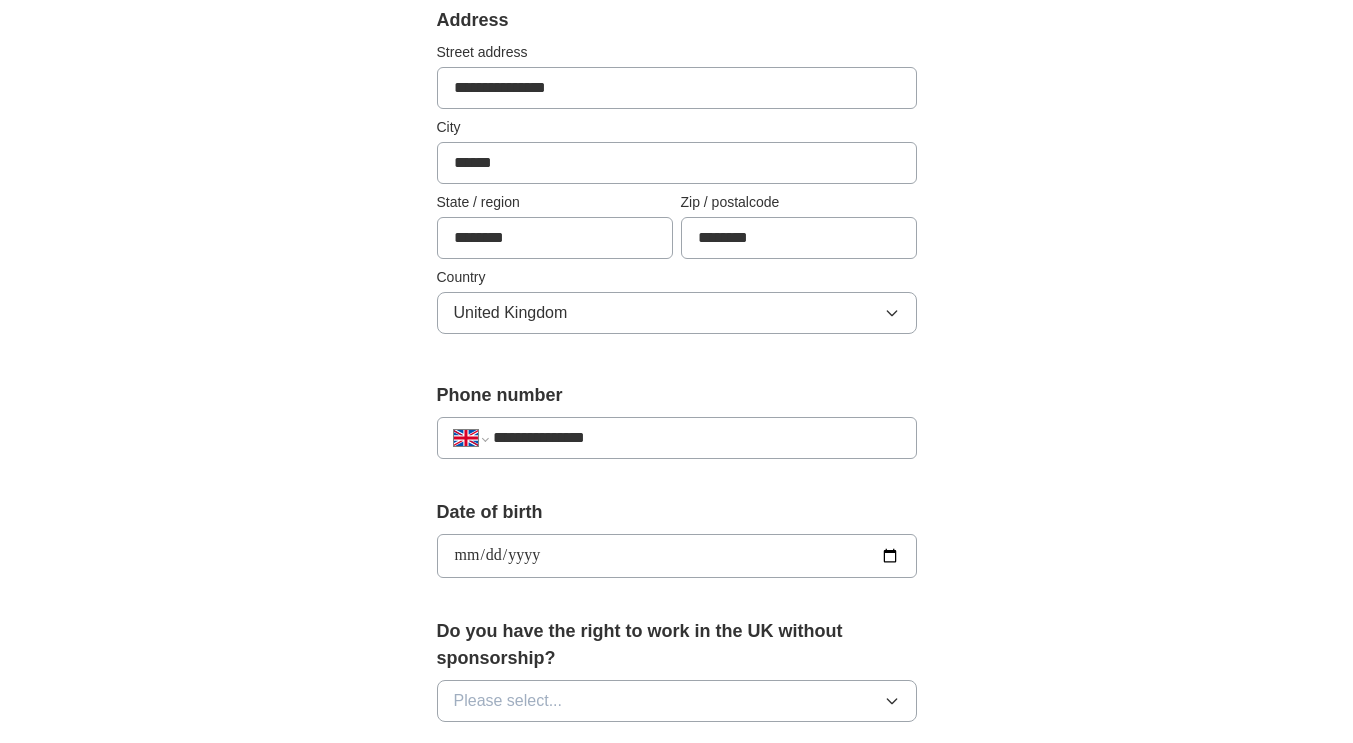 type on "**********" 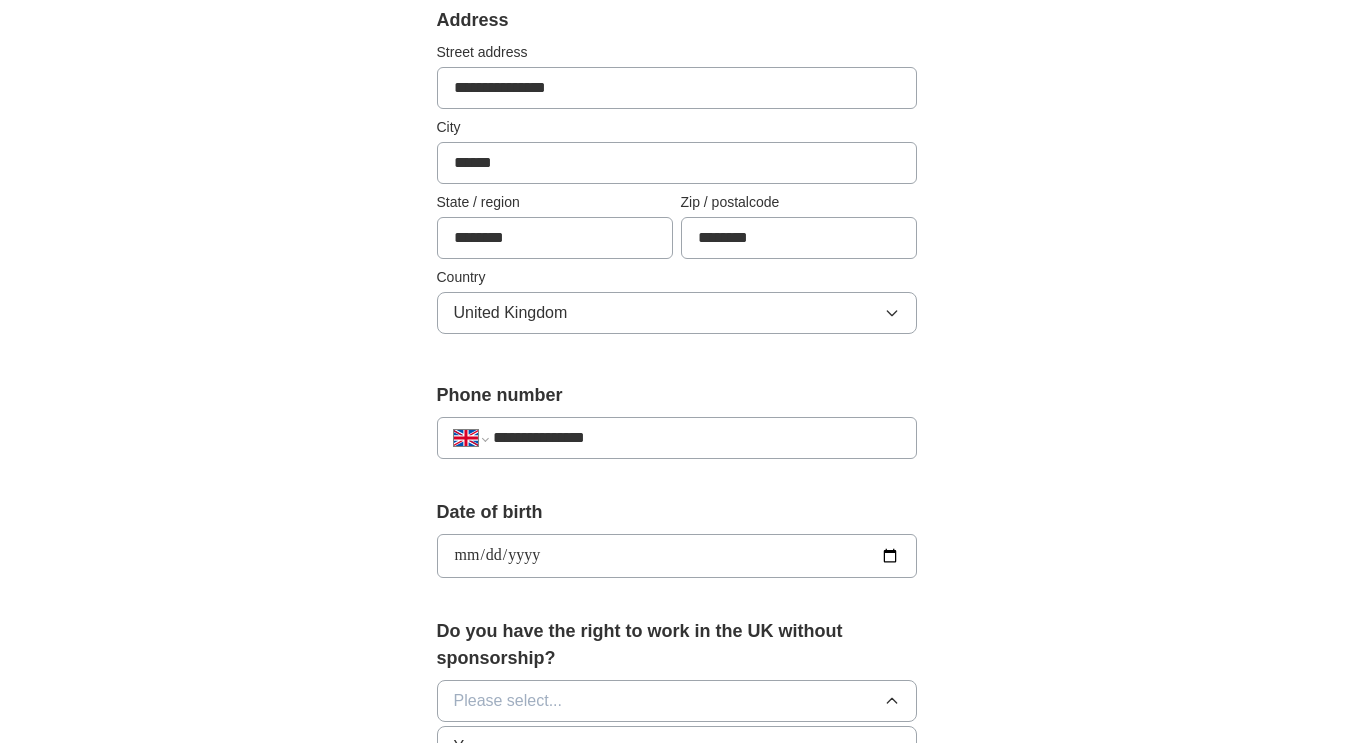click on "Yes" at bounding box center [677, 747] 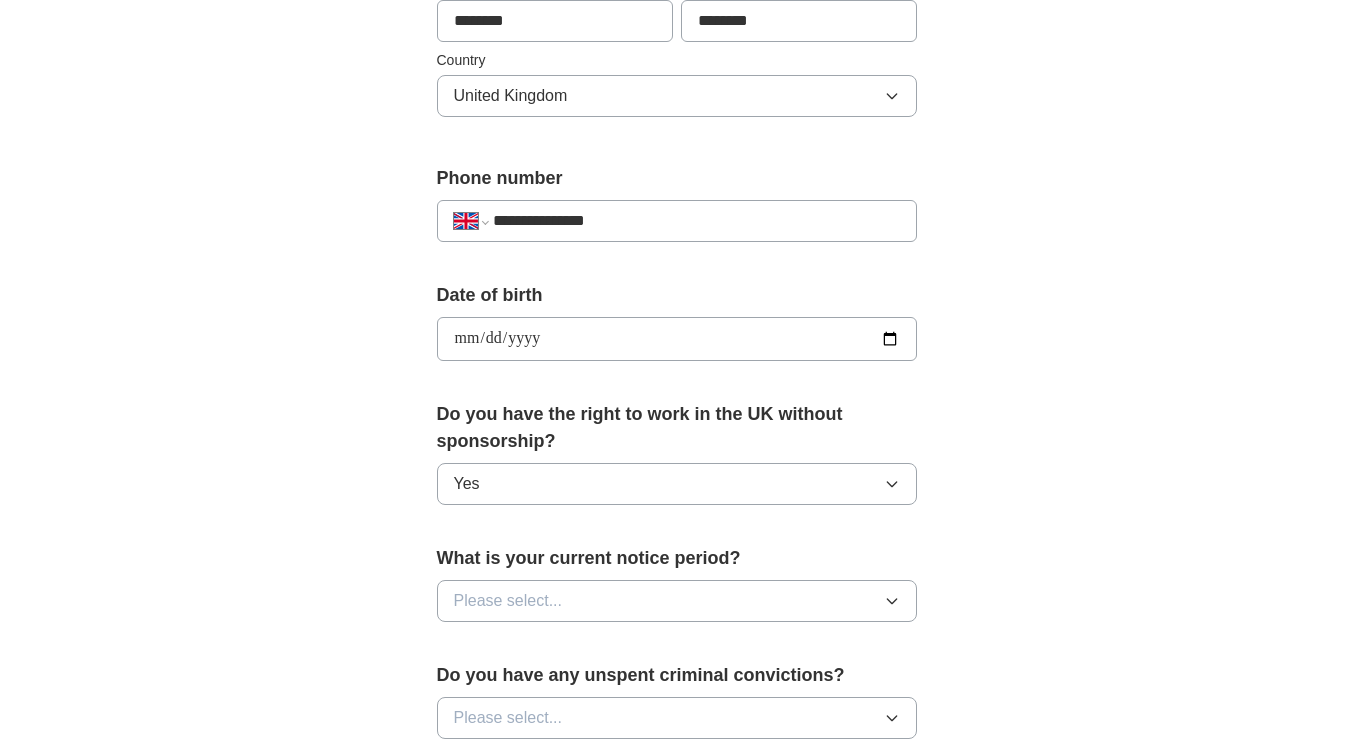 scroll, scrollTop: 663, scrollLeft: 0, axis: vertical 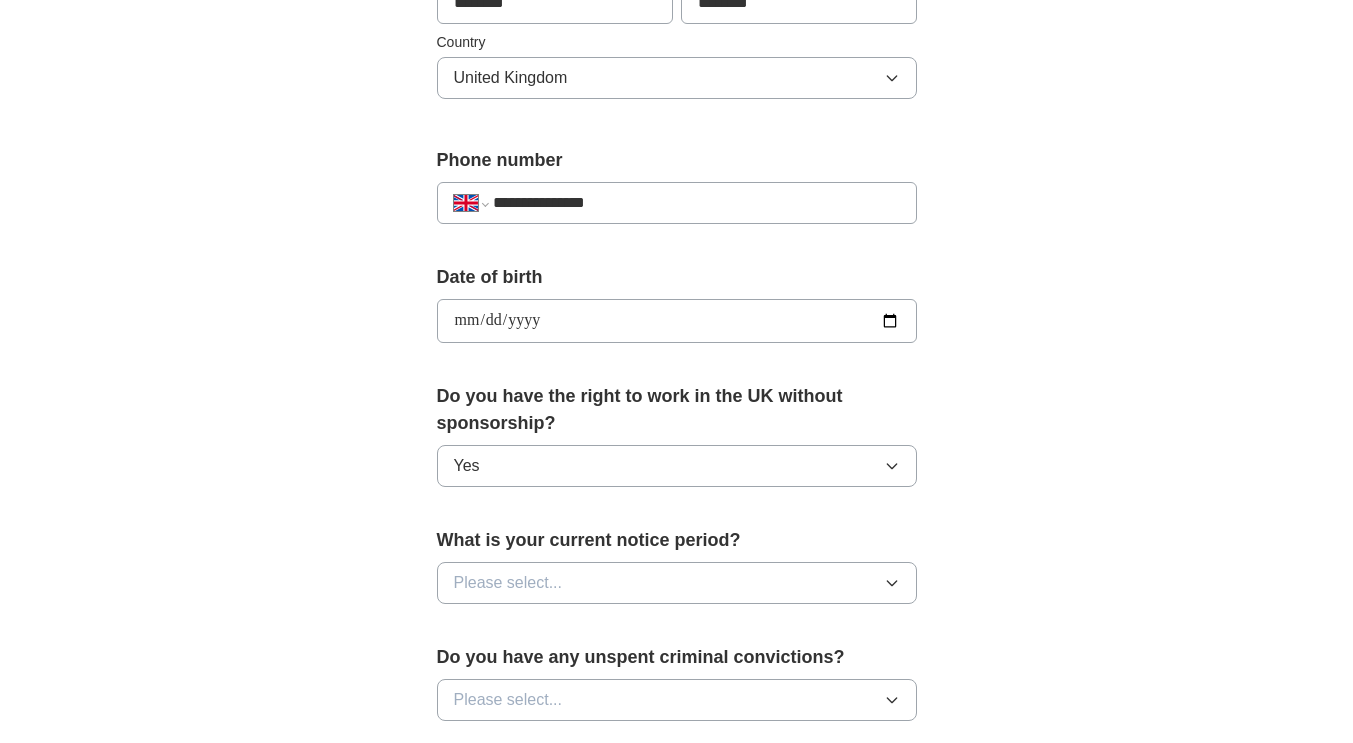 click on "Please select..." at bounding box center [677, 583] 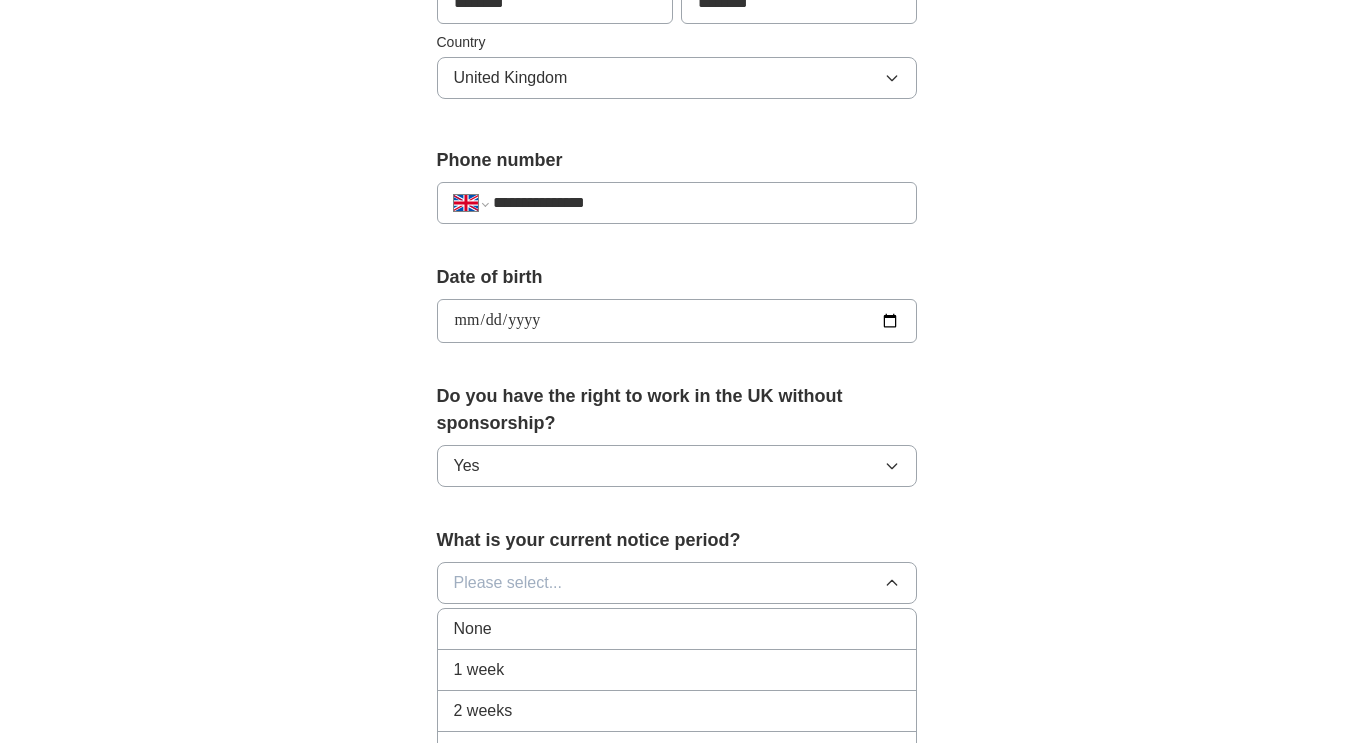 click on "None" at bounding box center [677, 629] 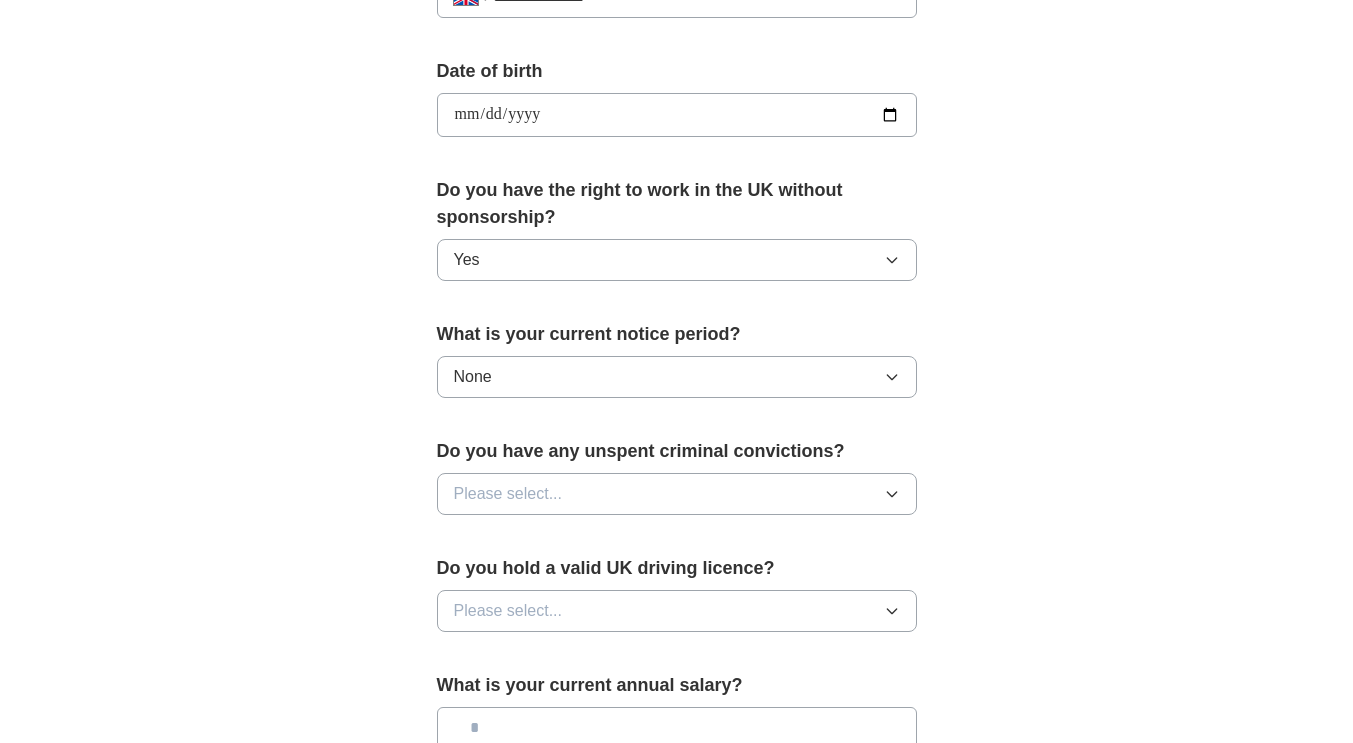 scroll, scrollTop: 939, scrollLeft: 0, axis: vertical 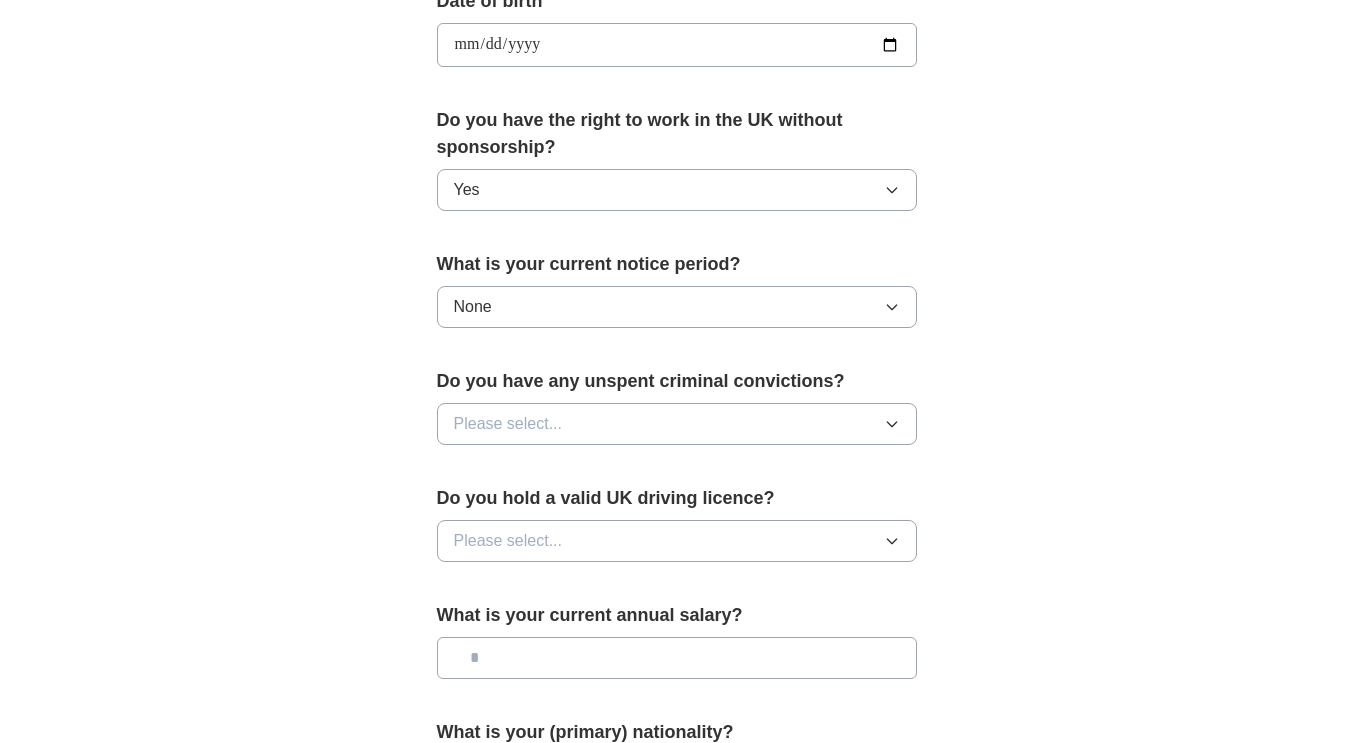 click on "Do you have any unspent criminal convictions?" at bounding box center (677, 381) 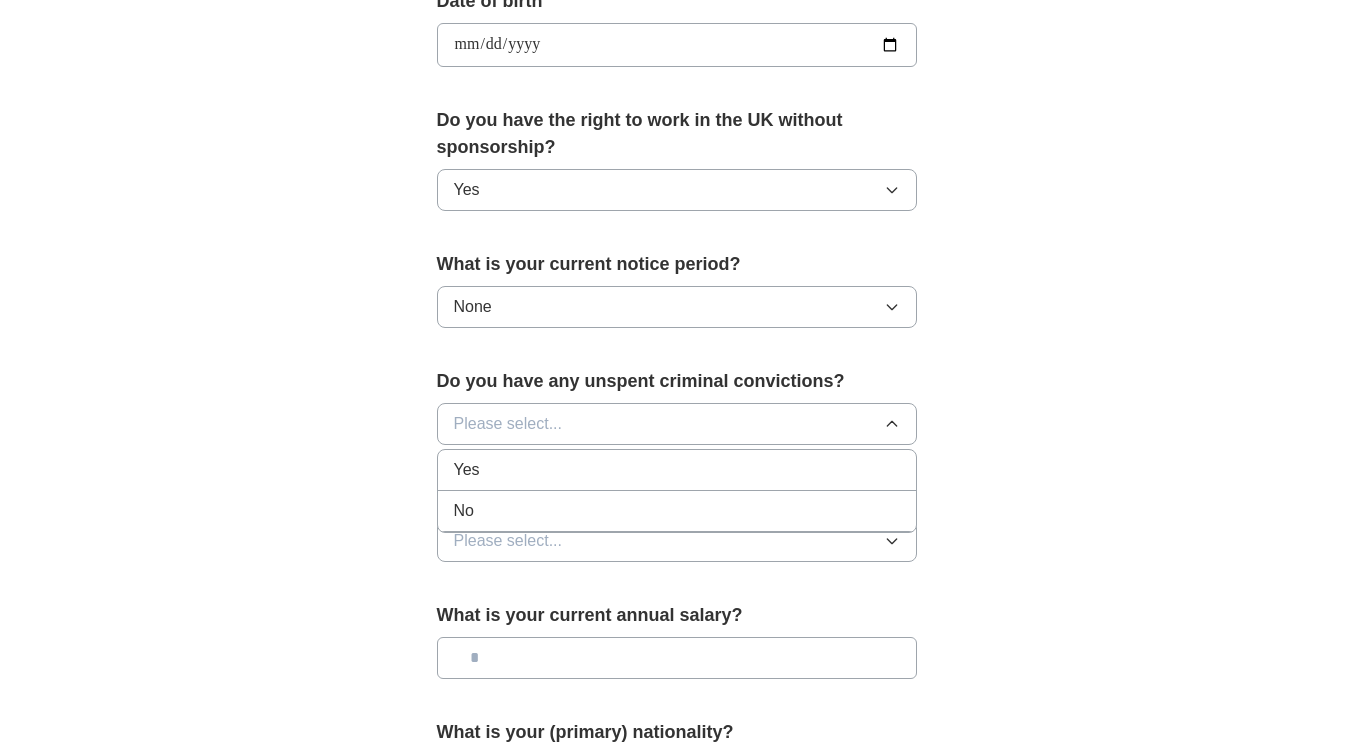 click on "No" at bounding box center [677, 511] 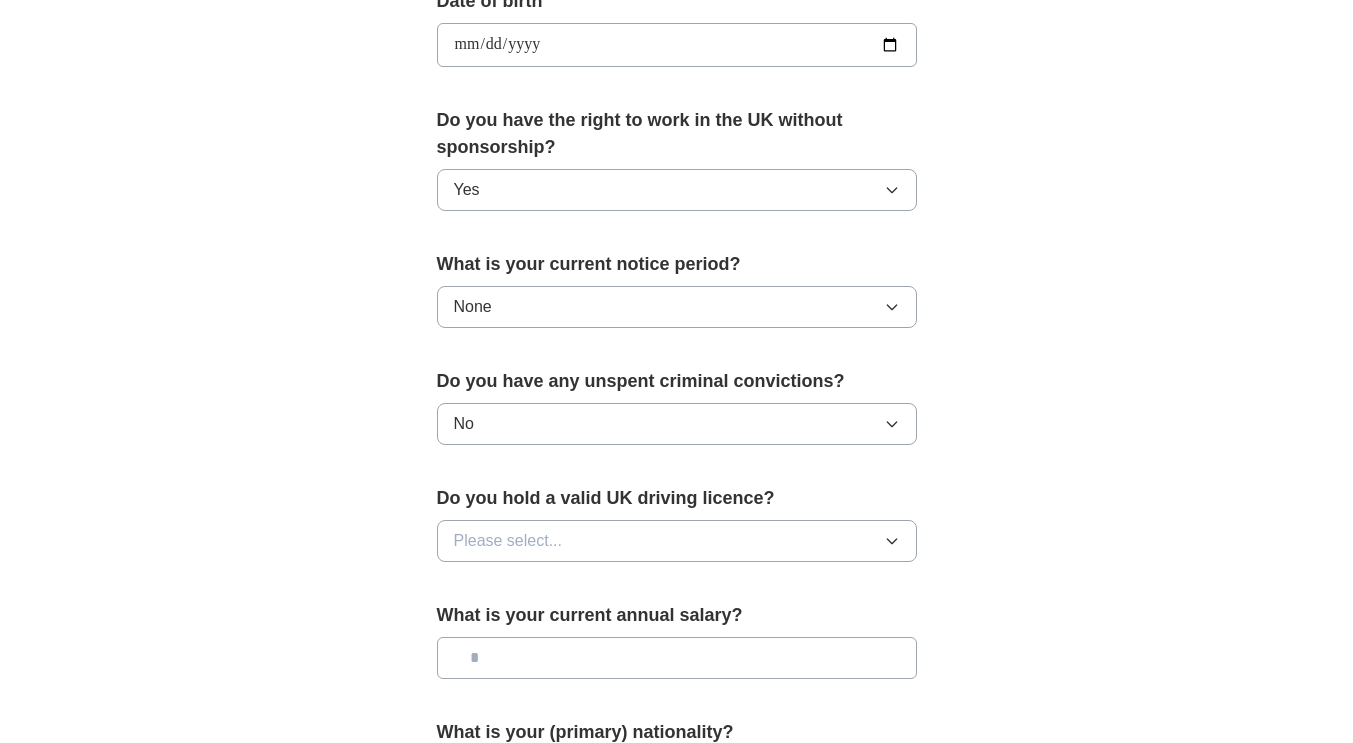 click on "Do you hold a valid UK driving licence? Please select..." at bounding box center (677, 531) 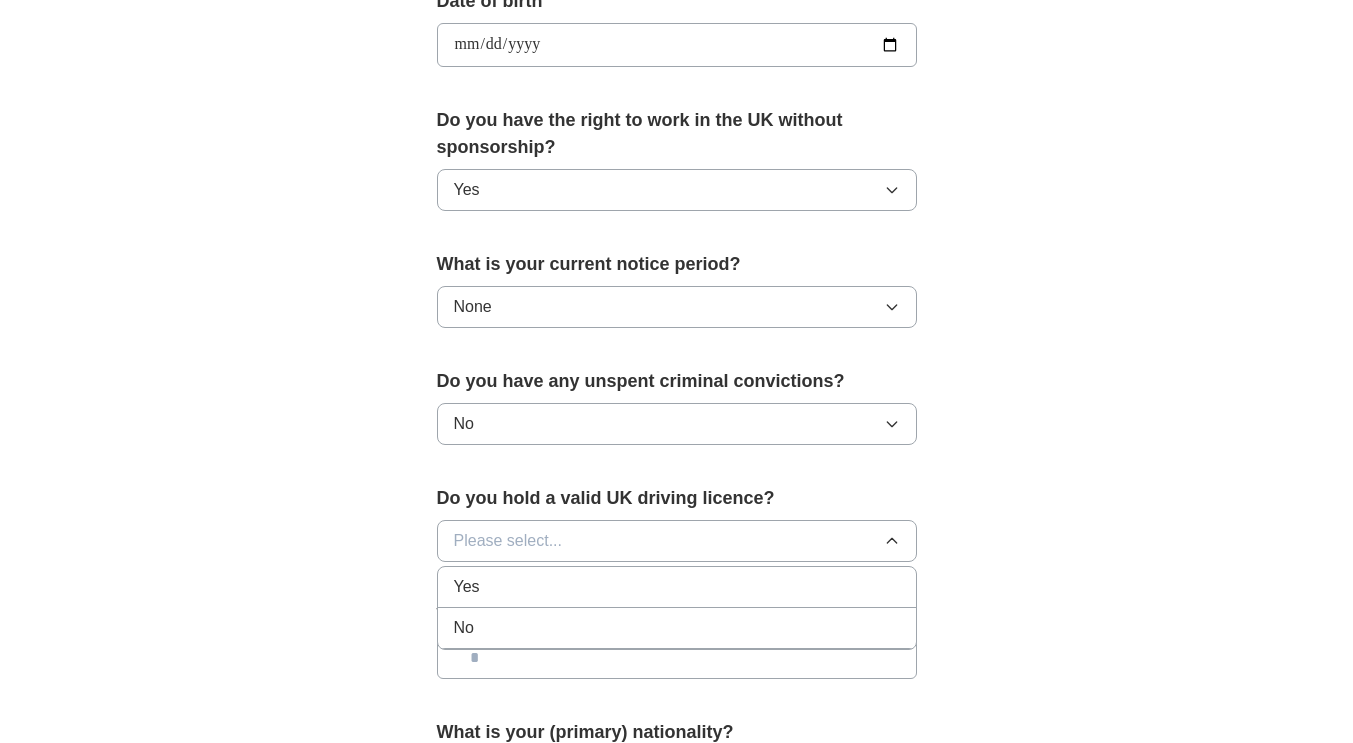click on "No" at bounding box center (677, 628) 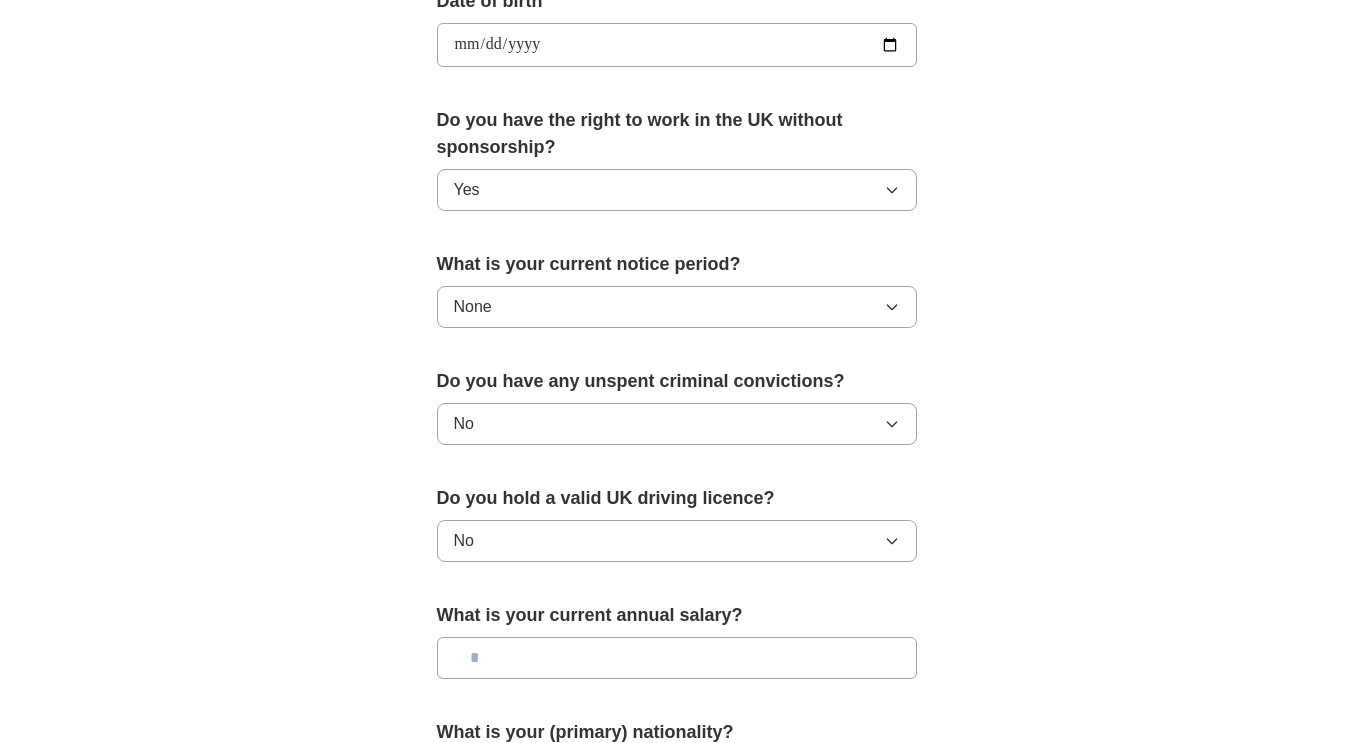 click at bounding box center (677, 658) 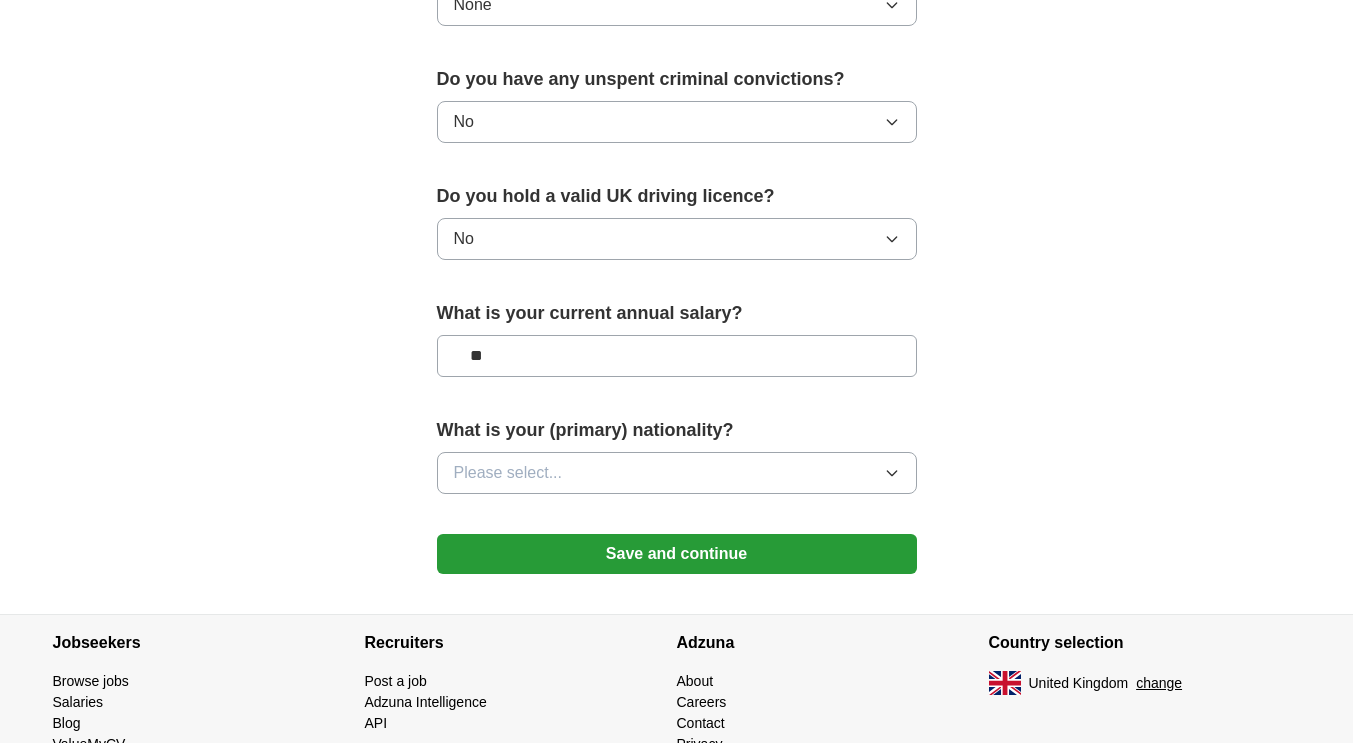 scroll, scrollTop: 1252, scrollLeft: 0, axis: vertical 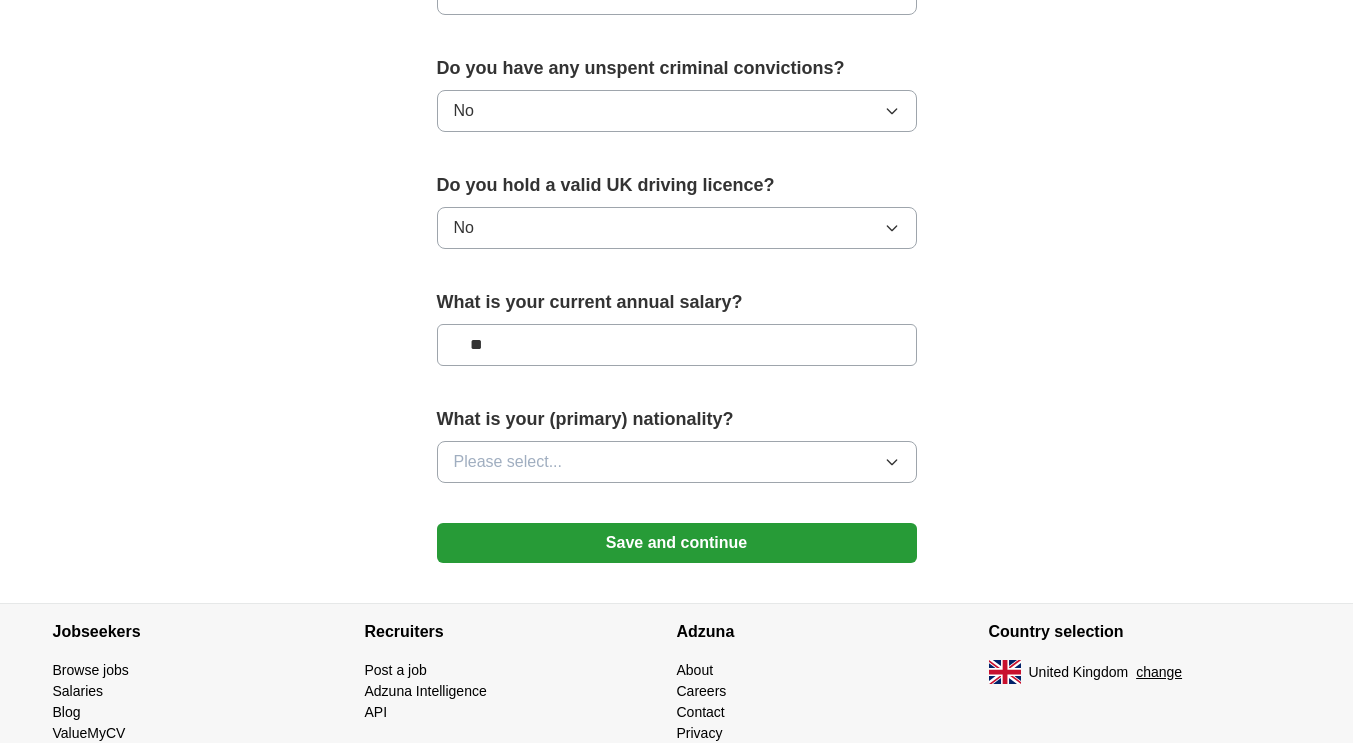 type on "**" 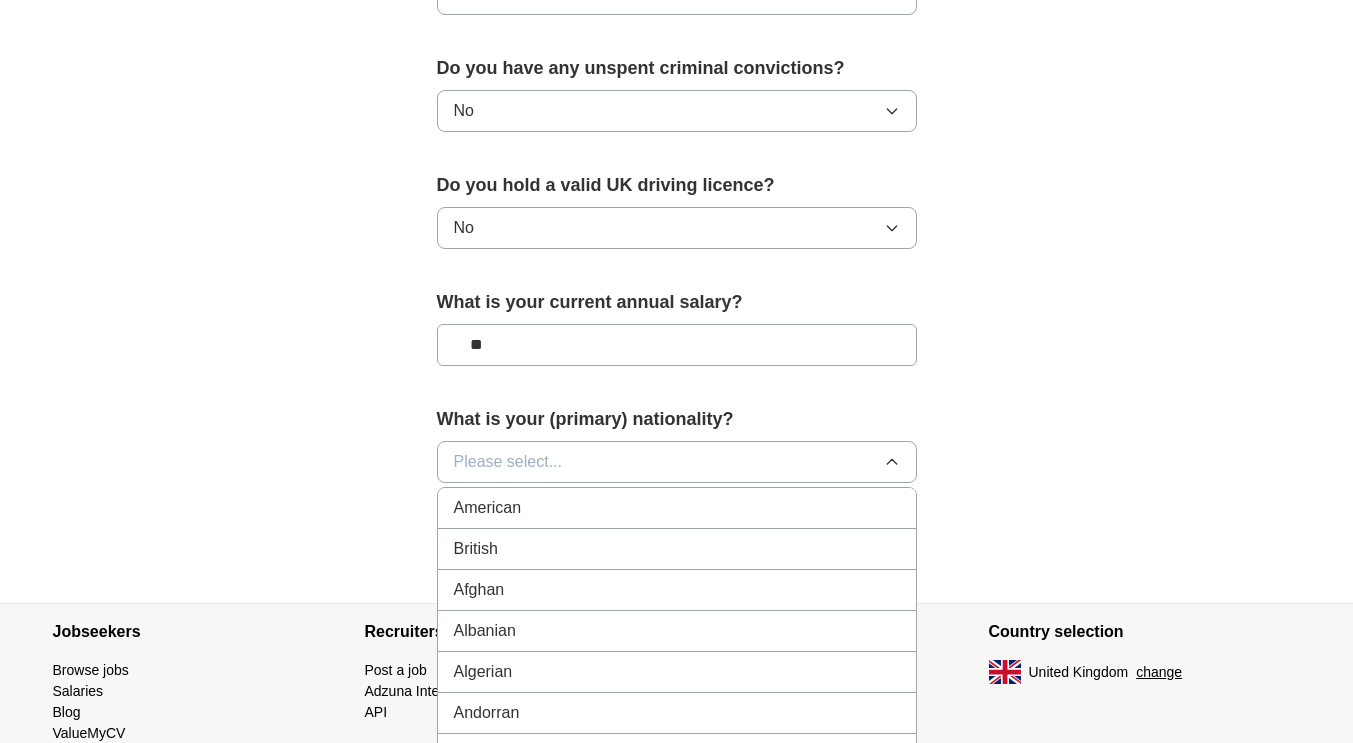 click on "British" at bounding box center [476, 549] 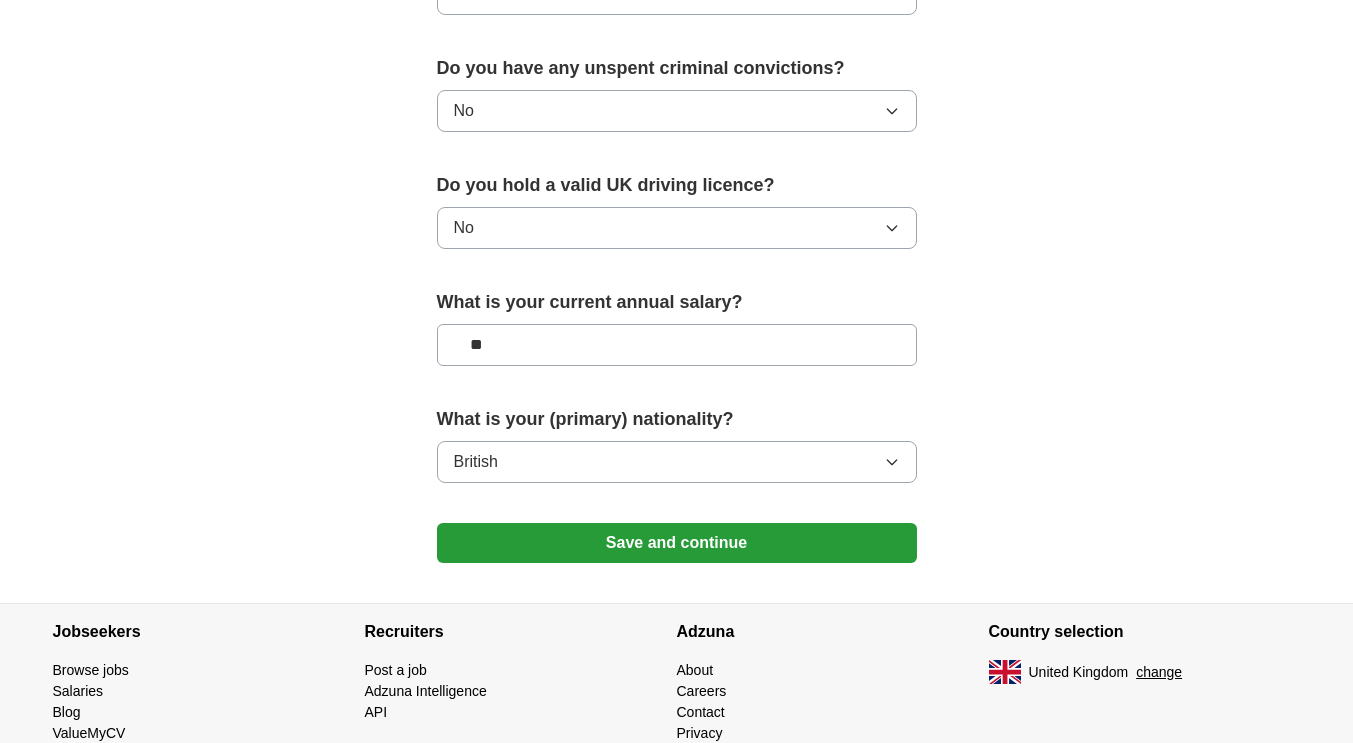 click on "Save and continue" at bounding box center (677, 543) 